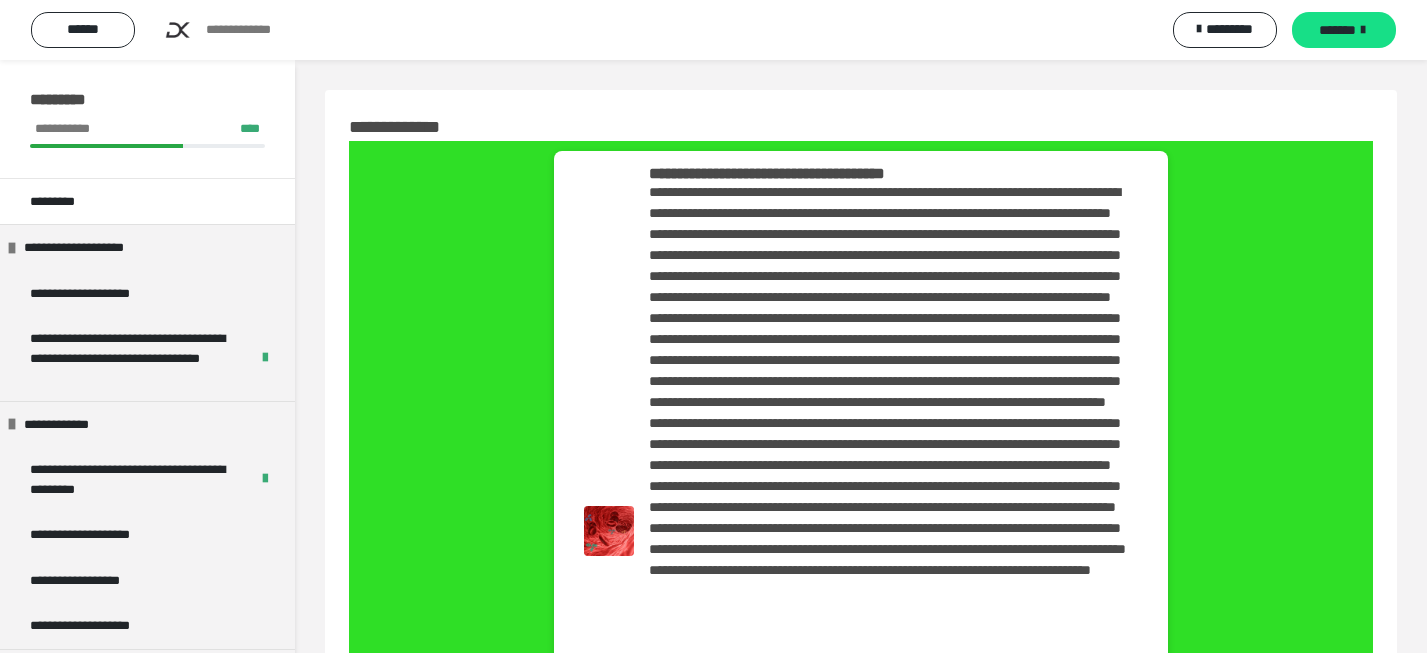 scroll, scrollTop: 0, scrollLeft: 0, axis: both 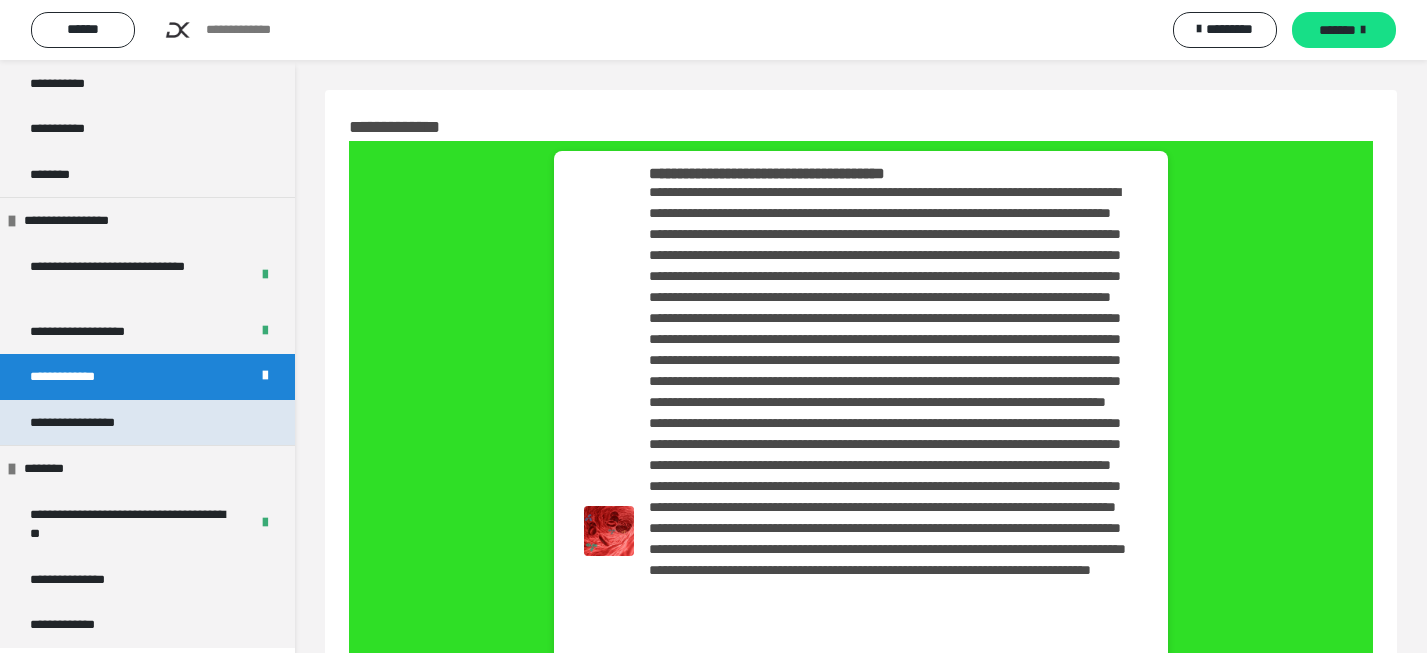 click on "**********" at bounding box center (105, 423) 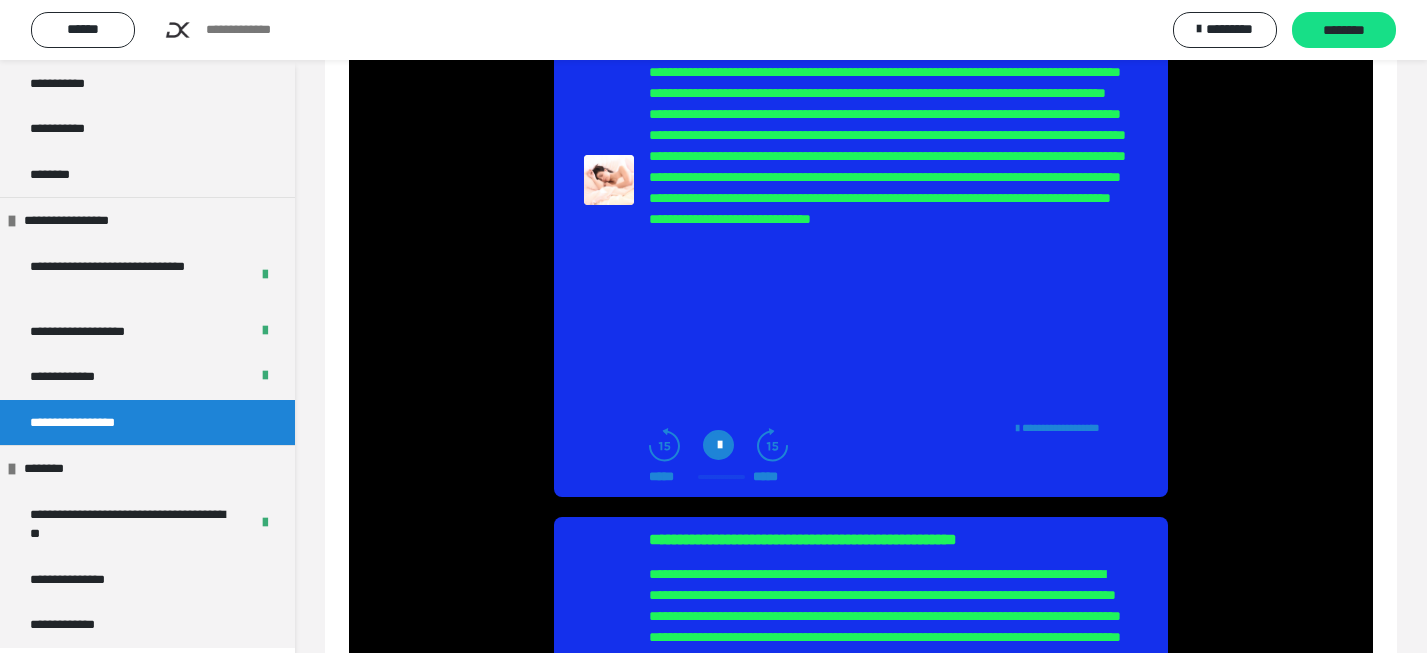 scroll, scrollTop: 289, scrollLeft: 0, axis: vertical 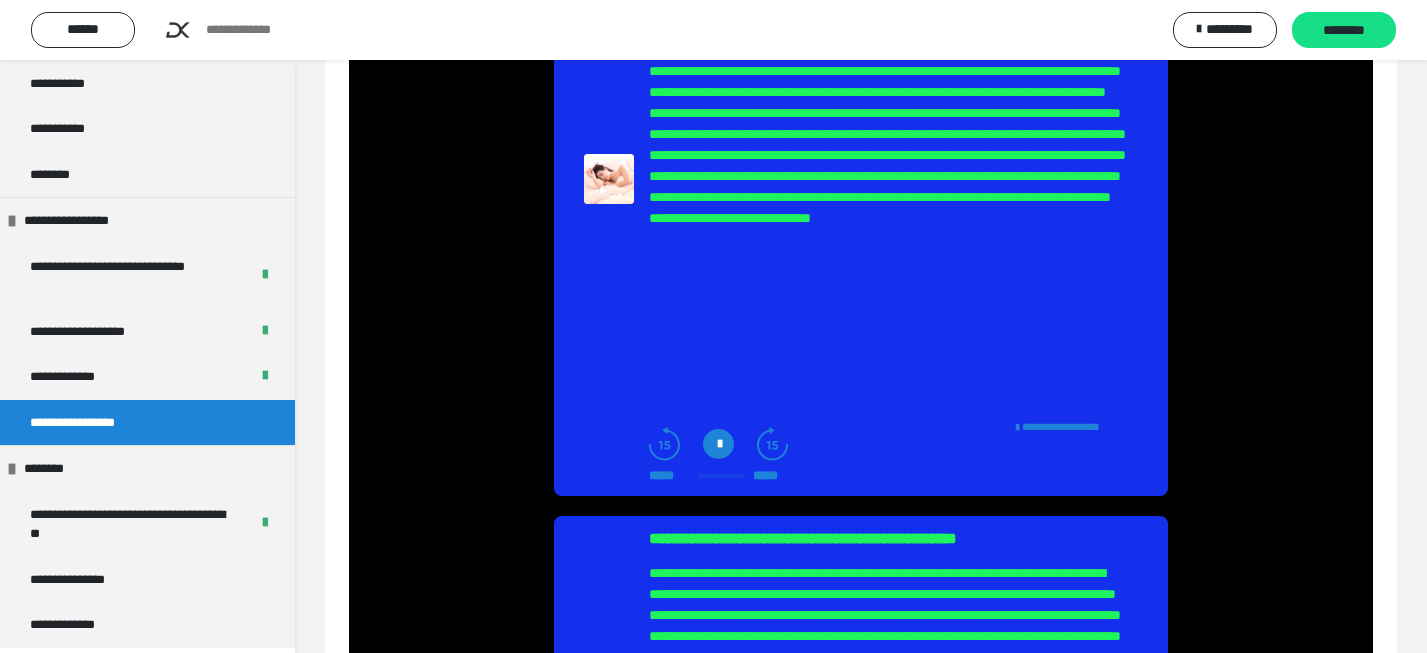 click at bounding box center [718, 444] 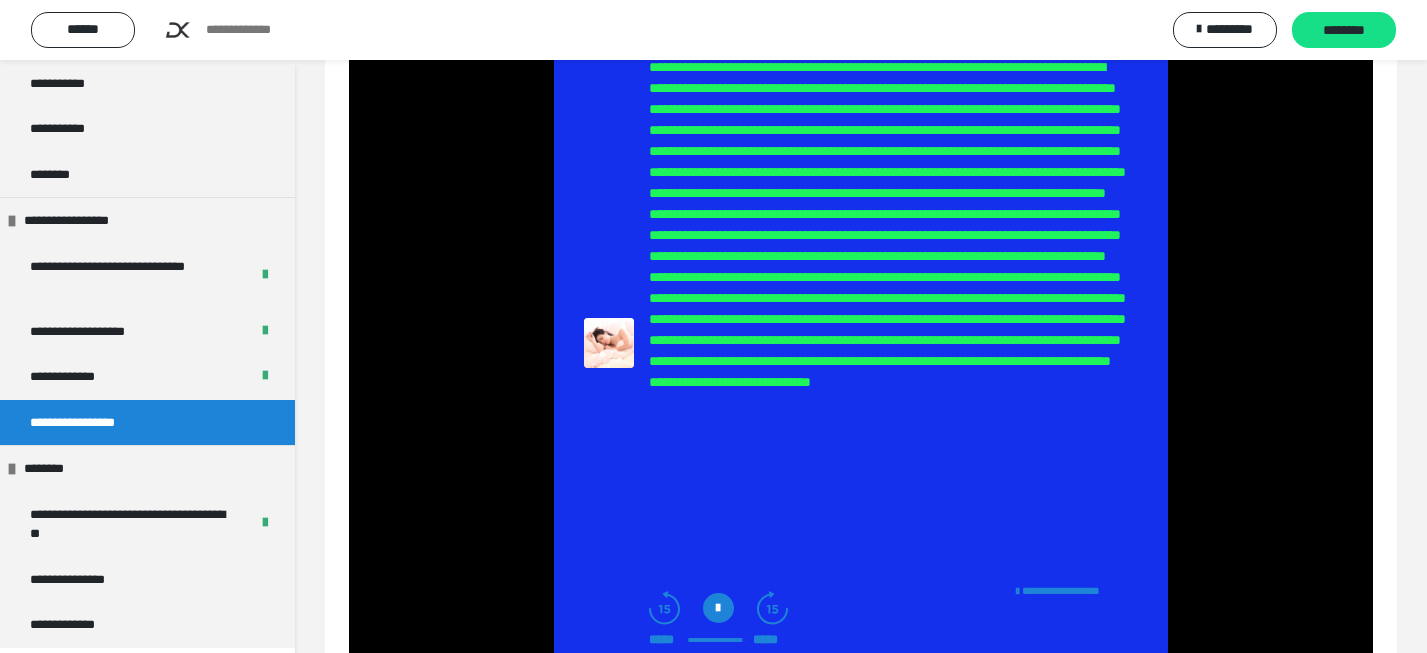 scroll, scrollTop: 0, scrollLeft: 0, axis: both 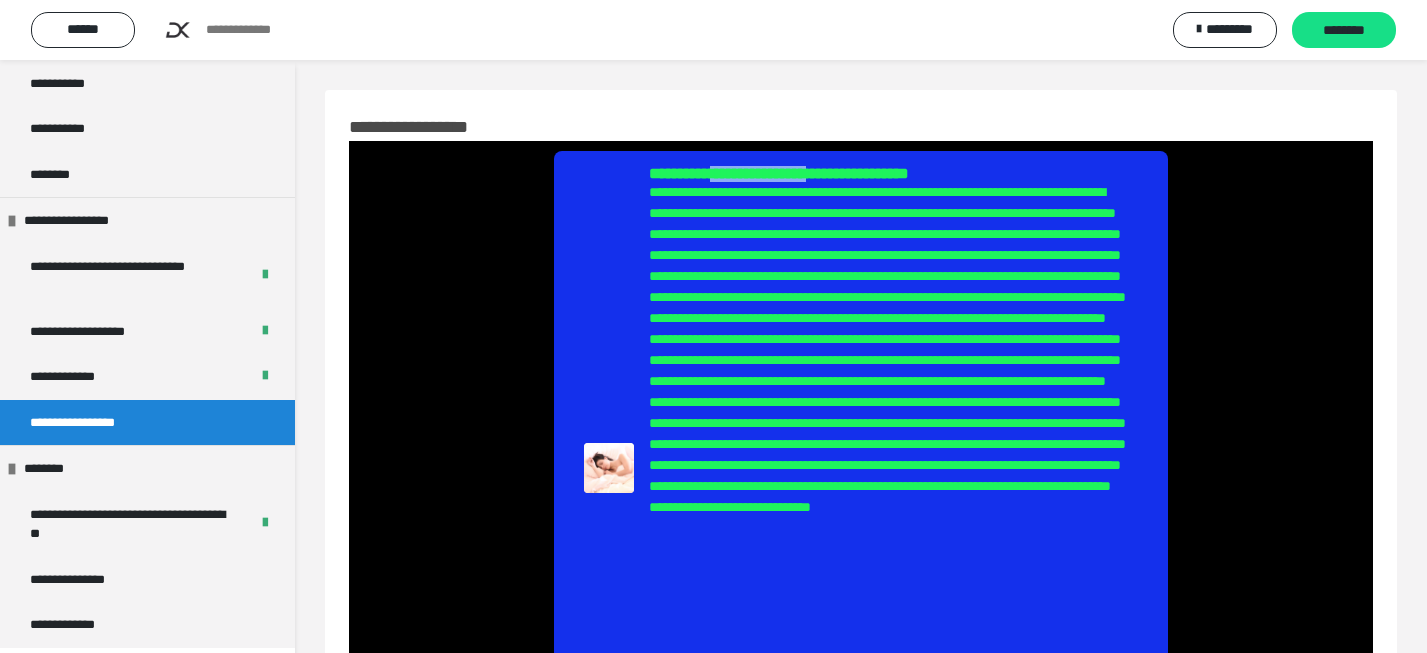drag, startPoint x: 765, startPoint y: 173, endPoint x: 912, endPoint y: 172, distance: 147.0034 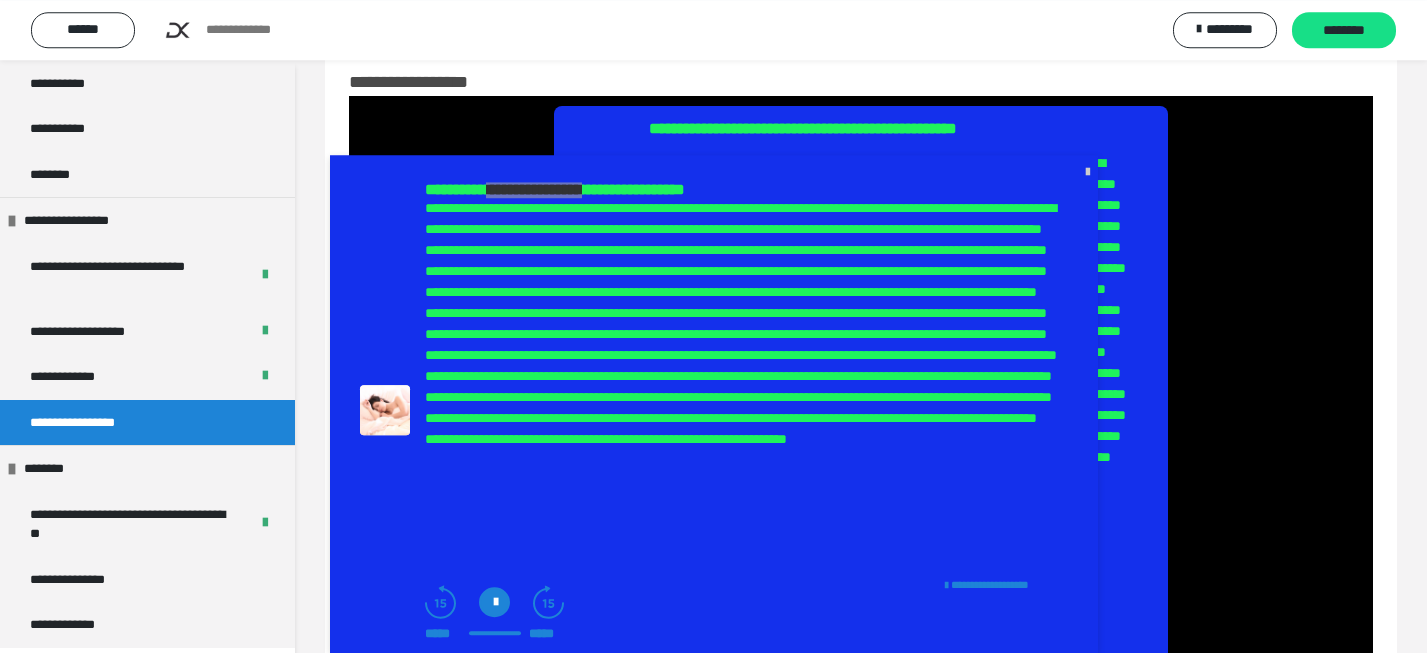 scroll, scrollTop: 212, scrollLeft: 0, axis: vertical 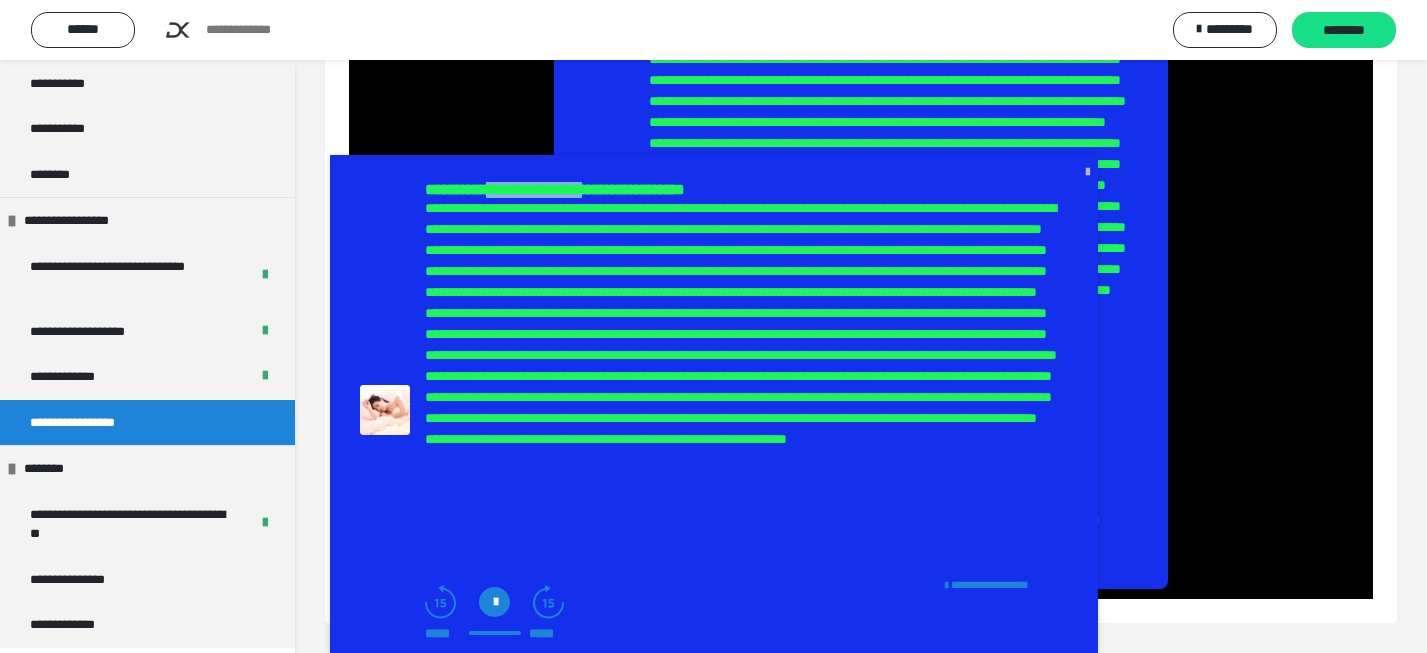 click at bounding box center [1088, 171] 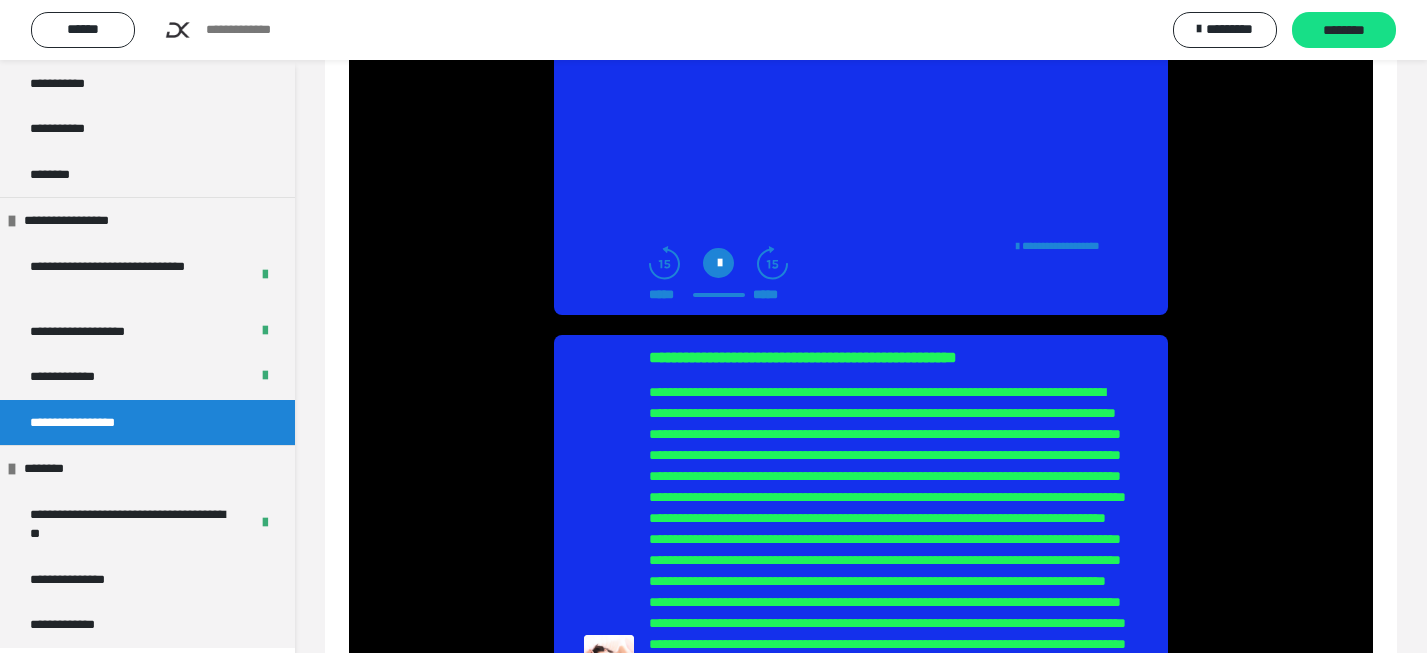 scroll, scrollTop: 866, scrollLeft: 0, axis: vertical 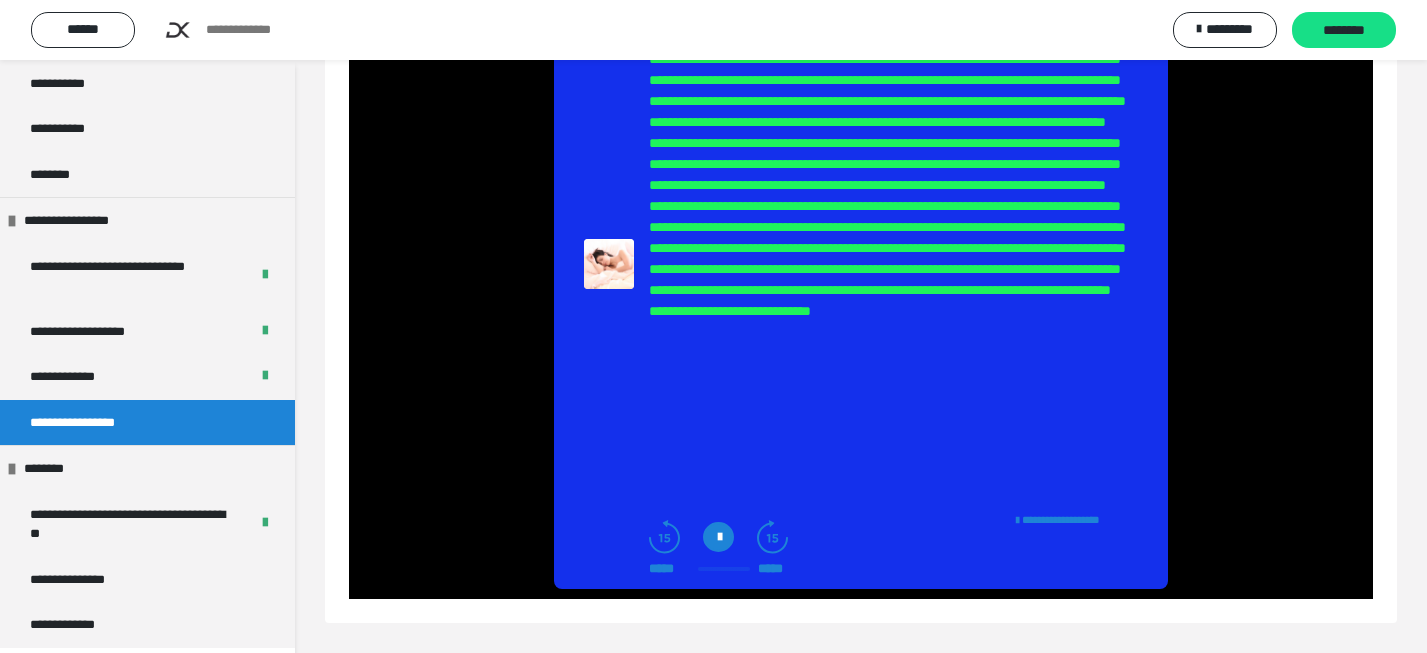 click at bounding box center (718, 537) 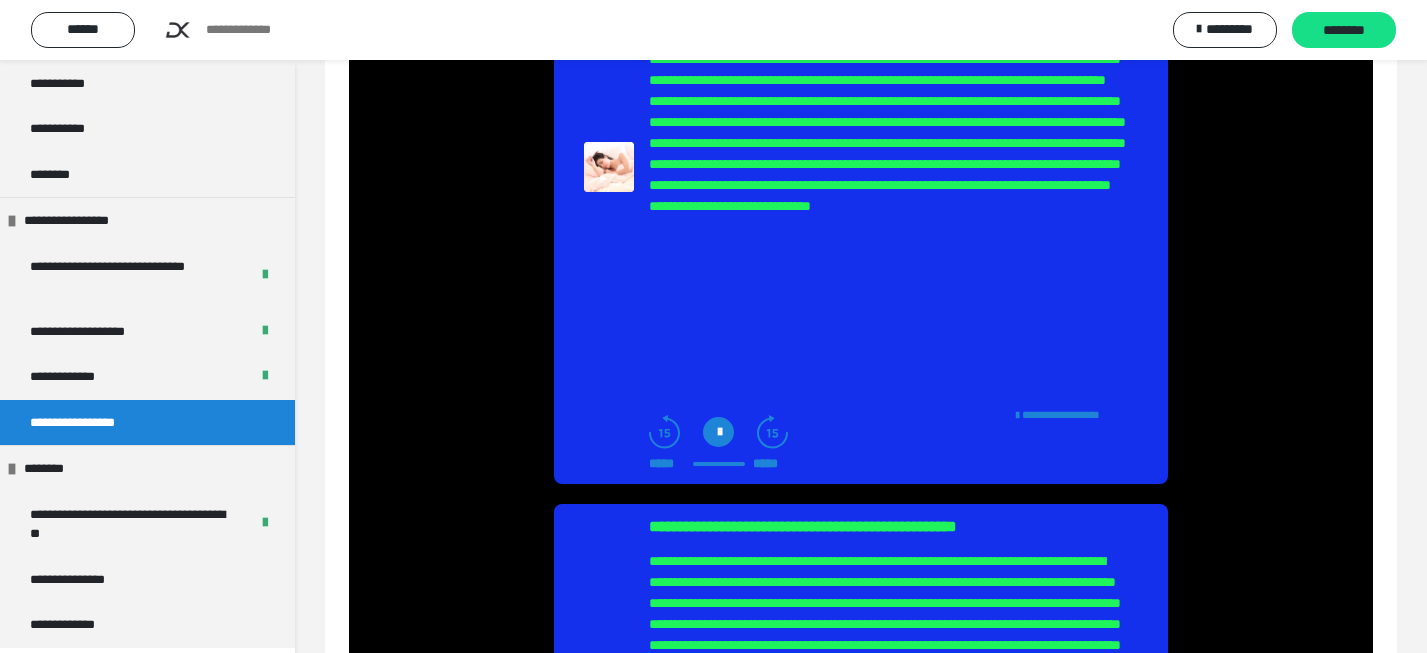 scroll, scrollTop: 299, scrollLeft: 0, axis: vertical 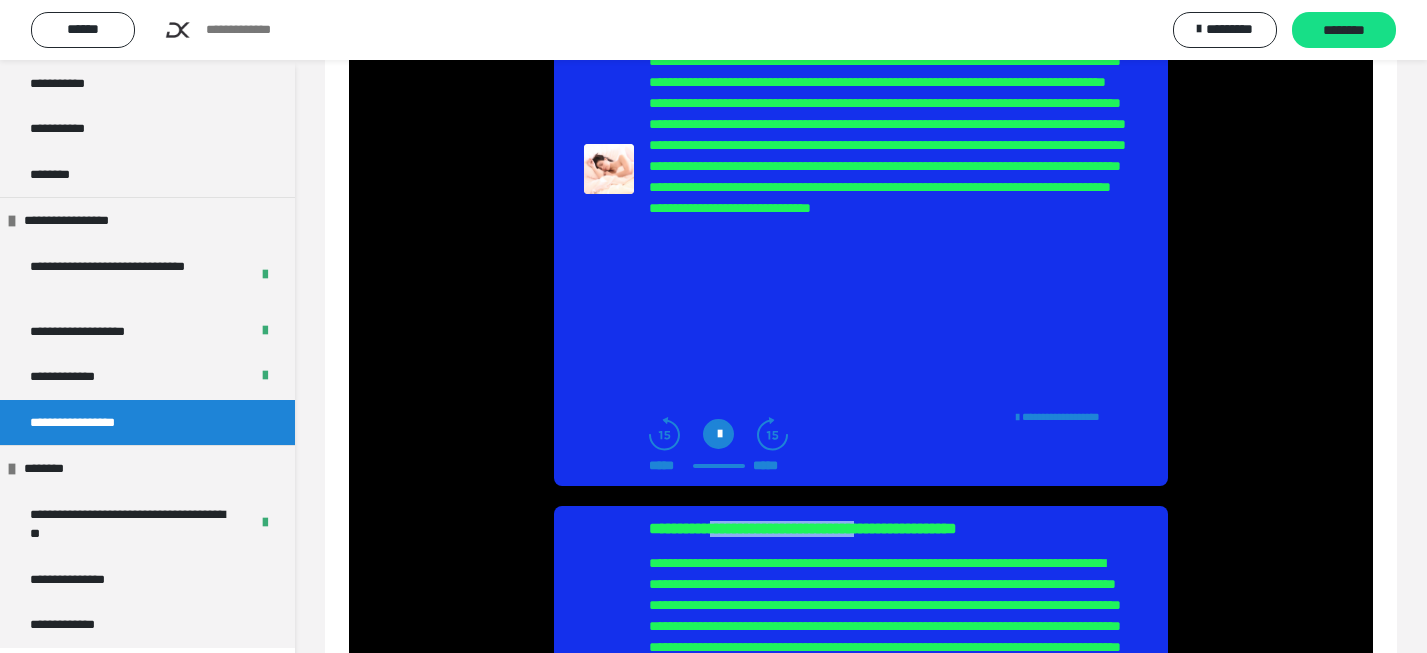 drag, startPoint x: 767, startPoint y: 526, endPoint x: 991, endPoint y: 526, distance: 224 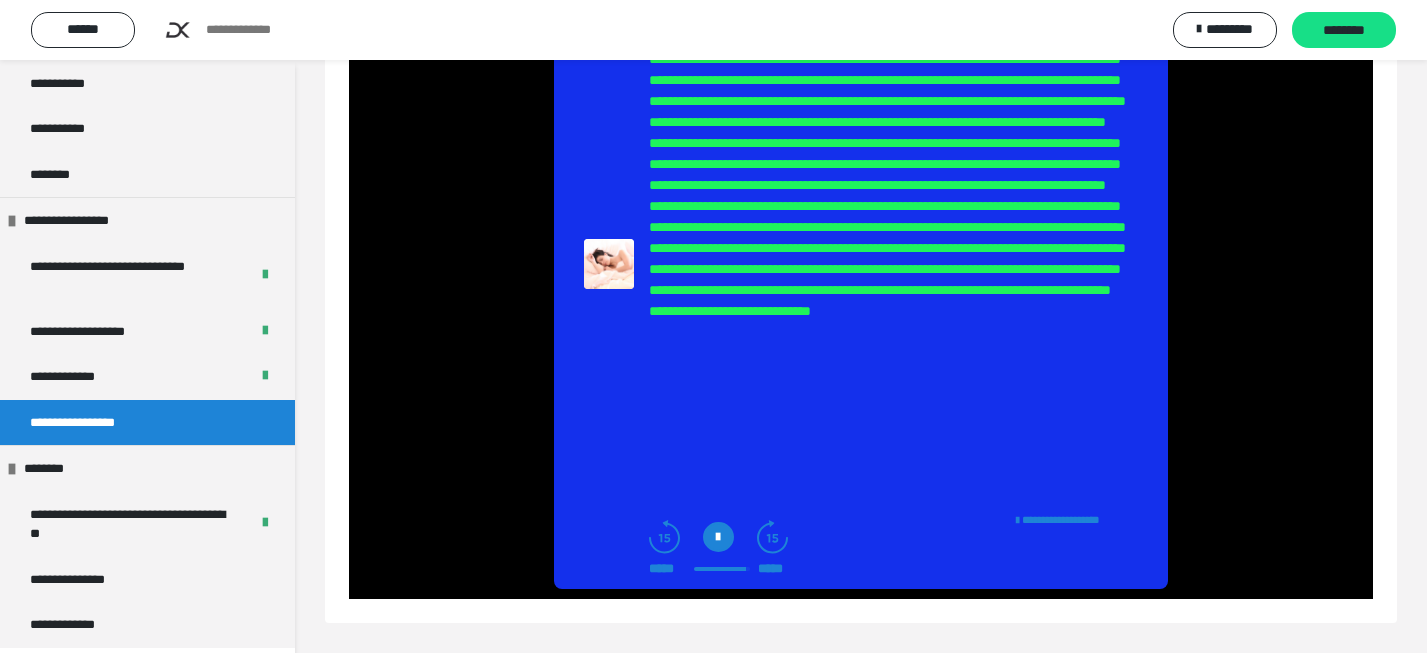 scroll, scrollTop: 866, scrollLeft: 0, axis: vertical 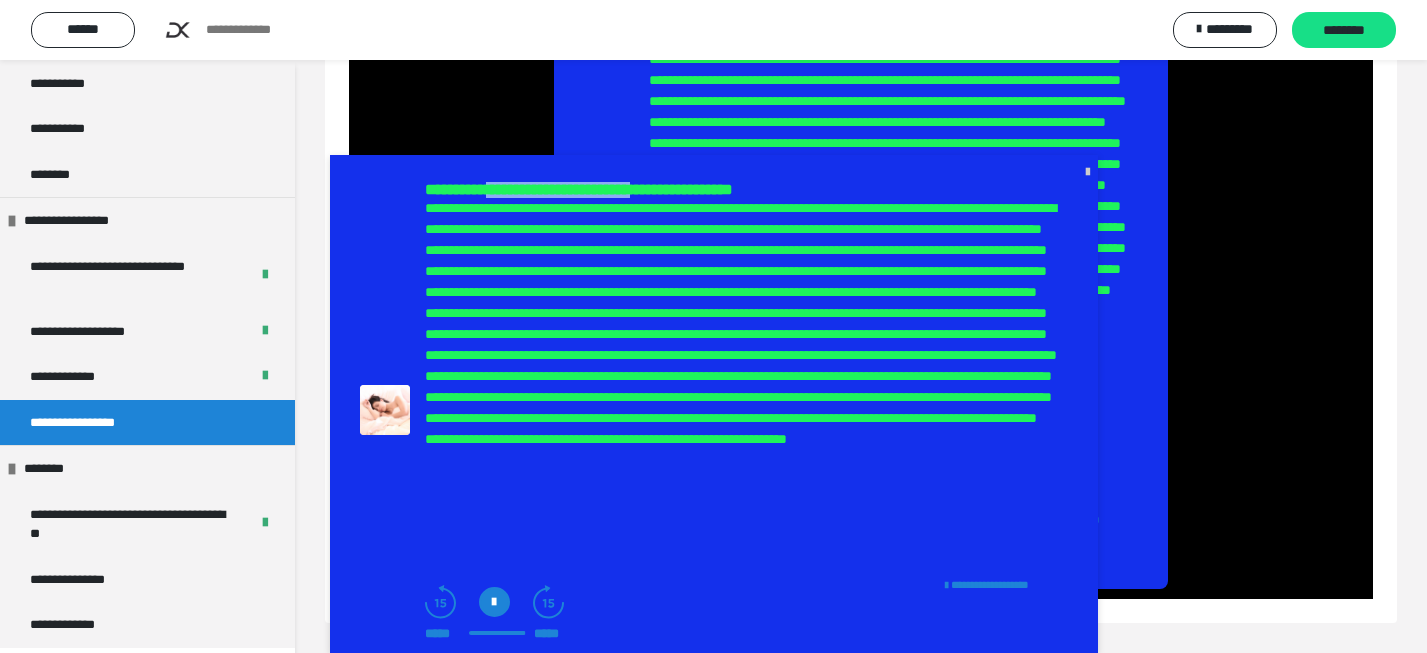 copy on "**********" 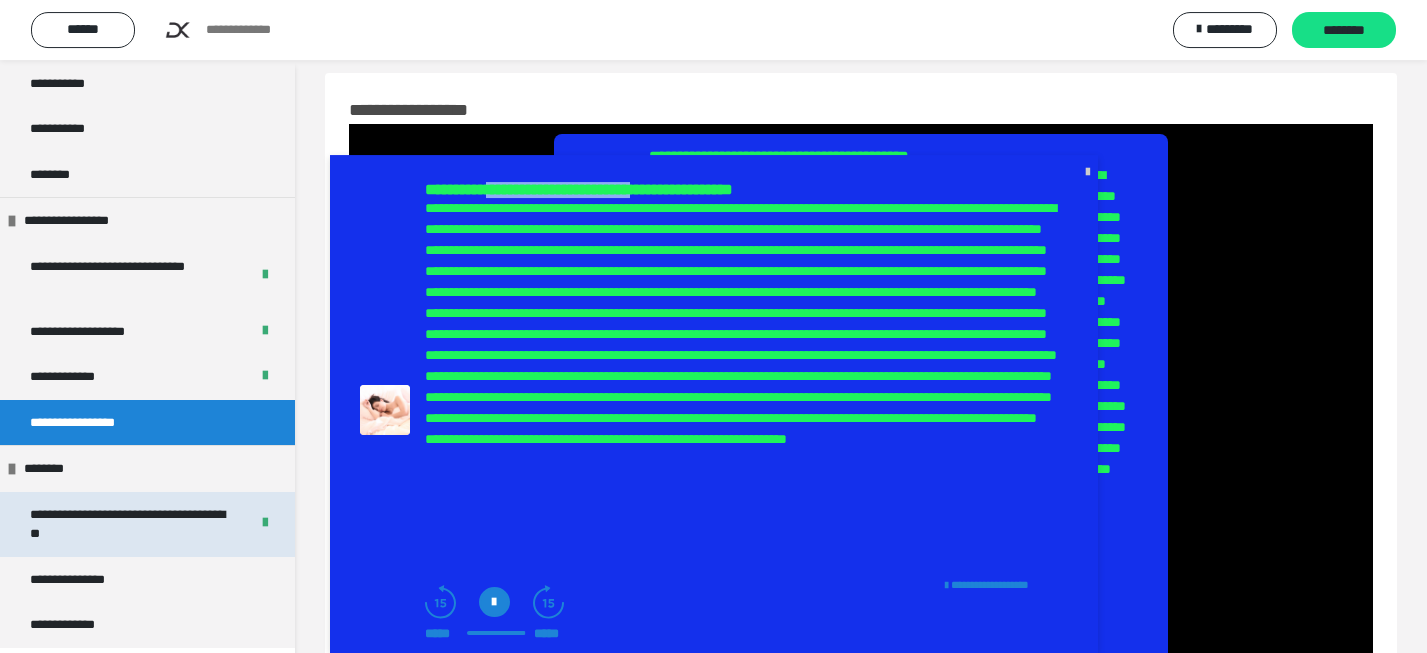 scroll, scrollTop: 0, scrollLeft: 0, axis: both 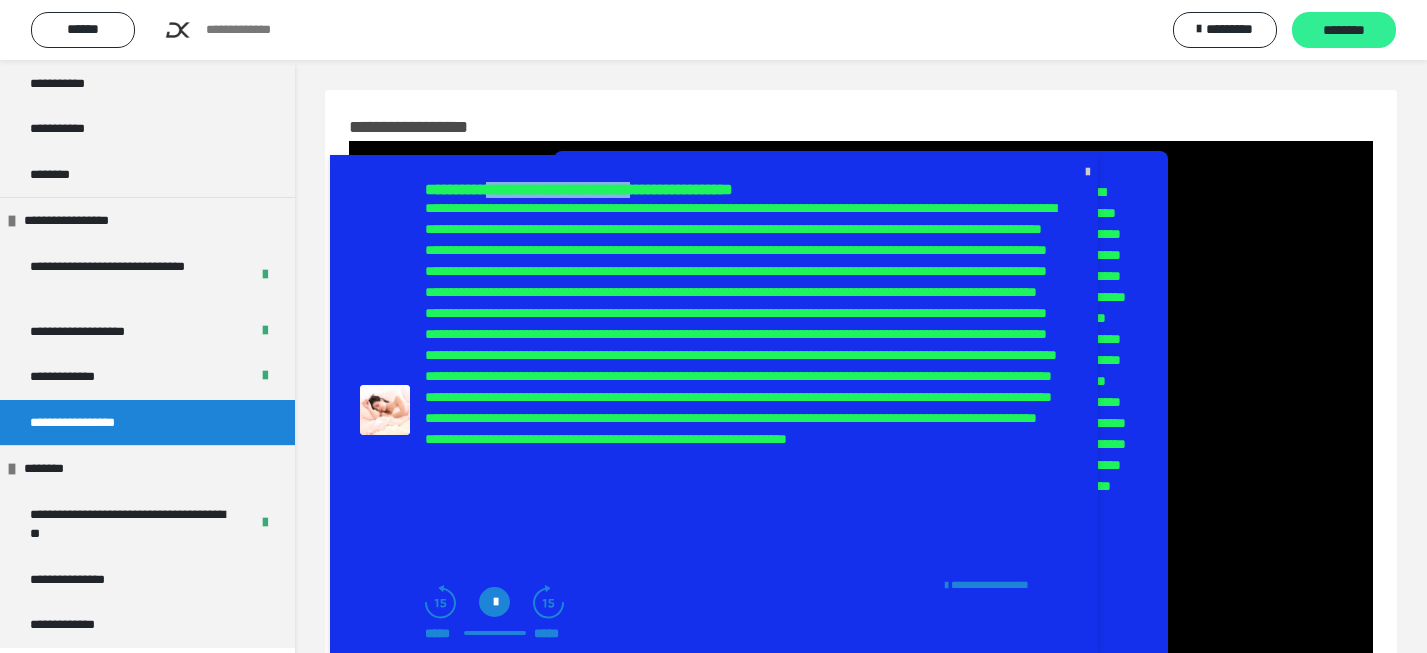 click on "********" at bounding box center (1344, 30) 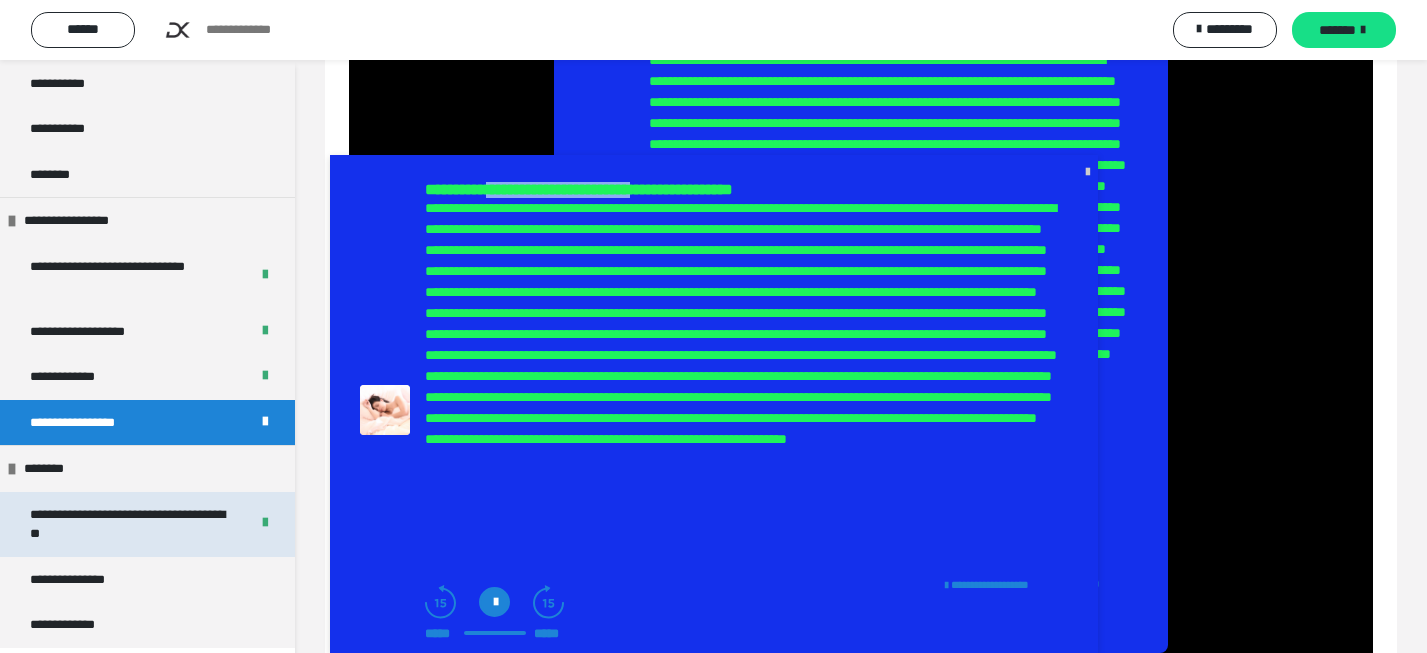 scroll, scrollTop: 136, scrollLeft: 0, axis: vertical 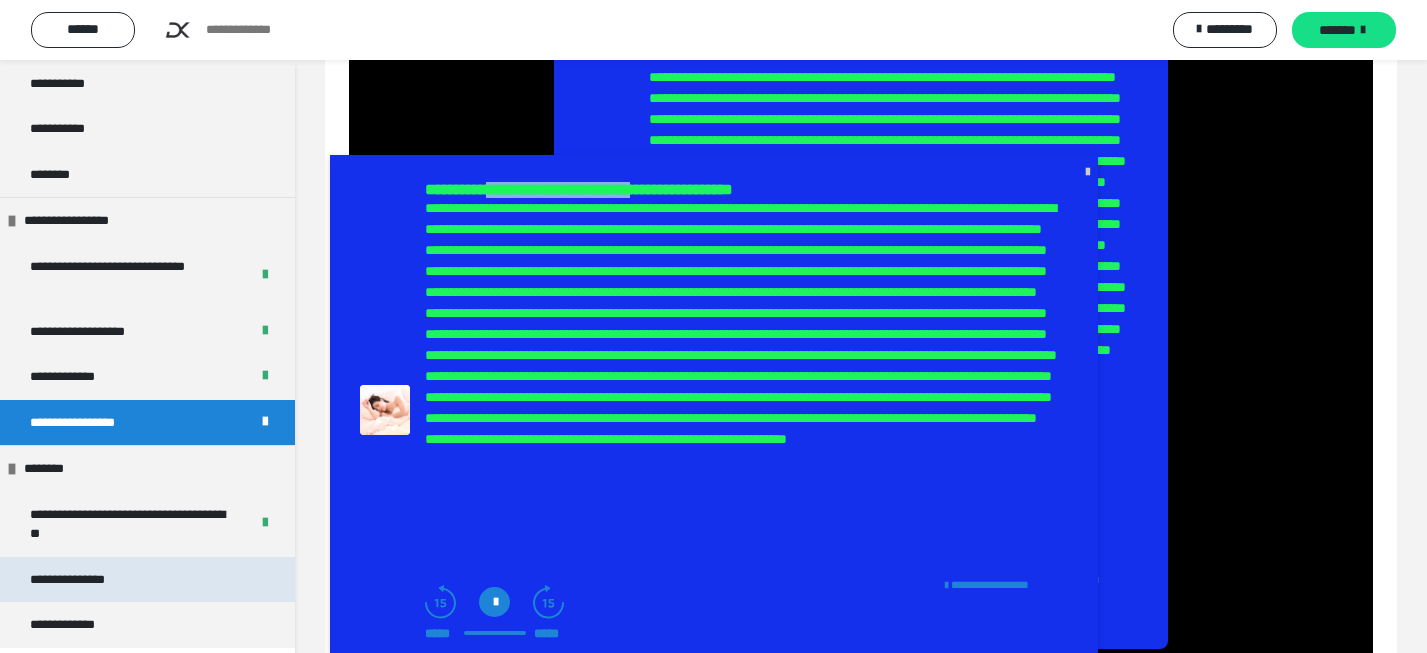click on "**********" at bounding box center [147, 580] 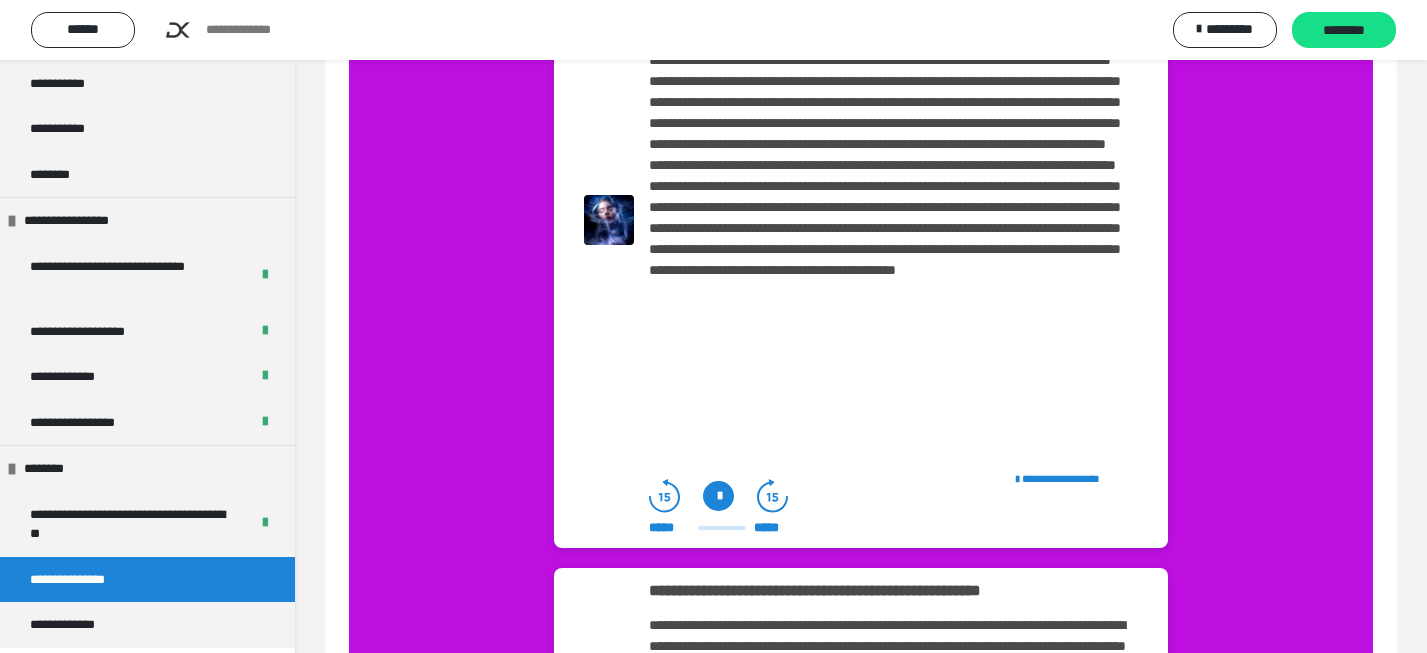 scroll, scrollTop: 261, scrollLeft: 0, axis: vertical 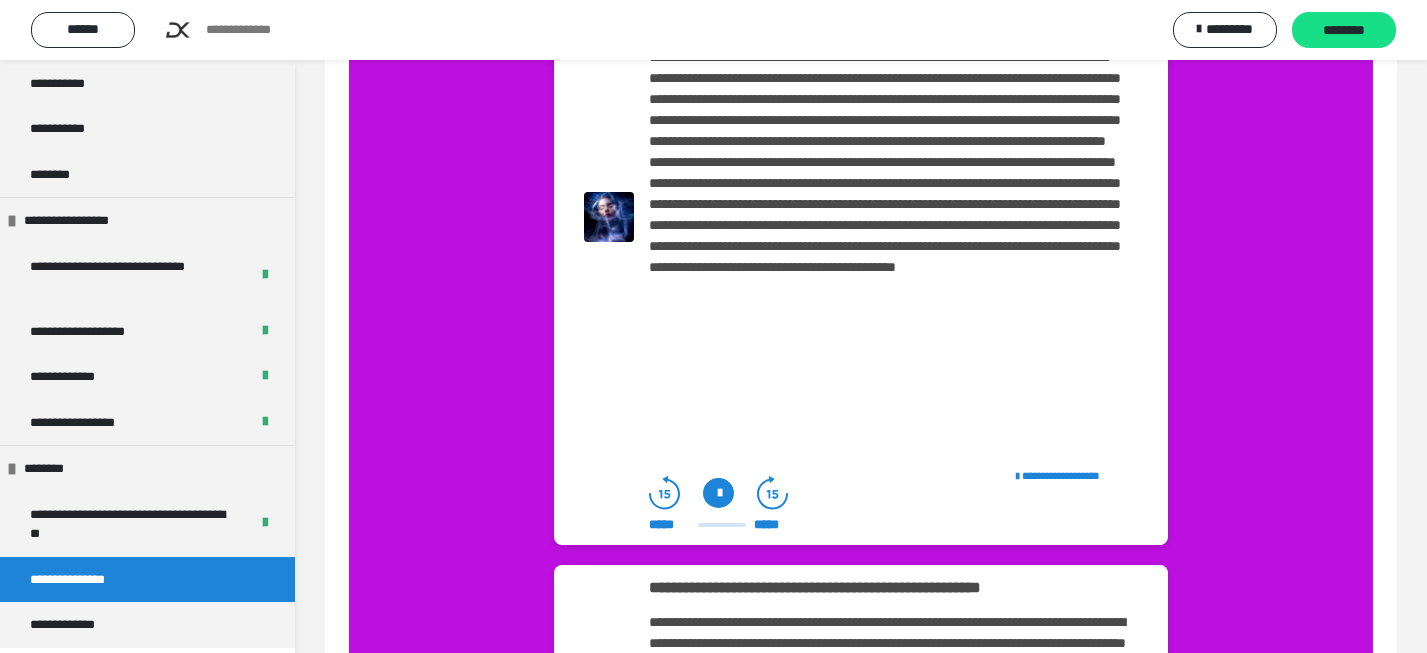 click at bounding box center [718, 493] 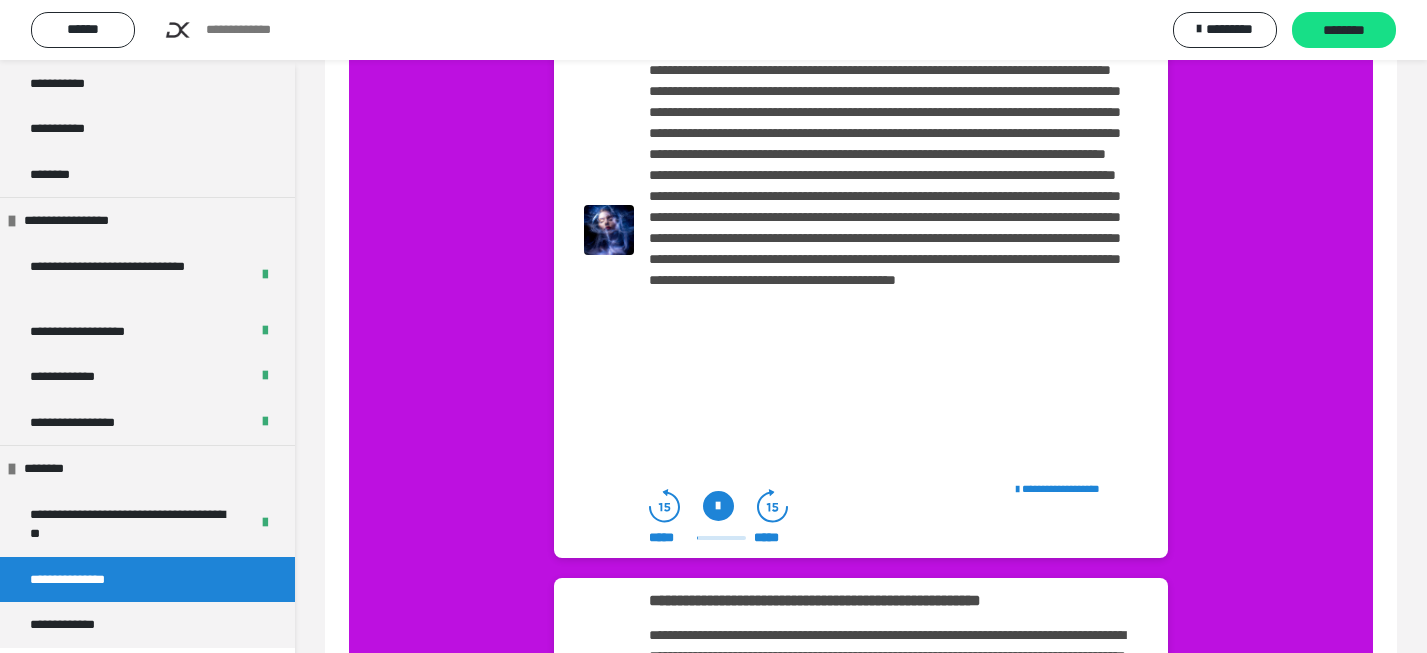 scroll, scrollTop: 0, scrollLeft: 0, axis: both 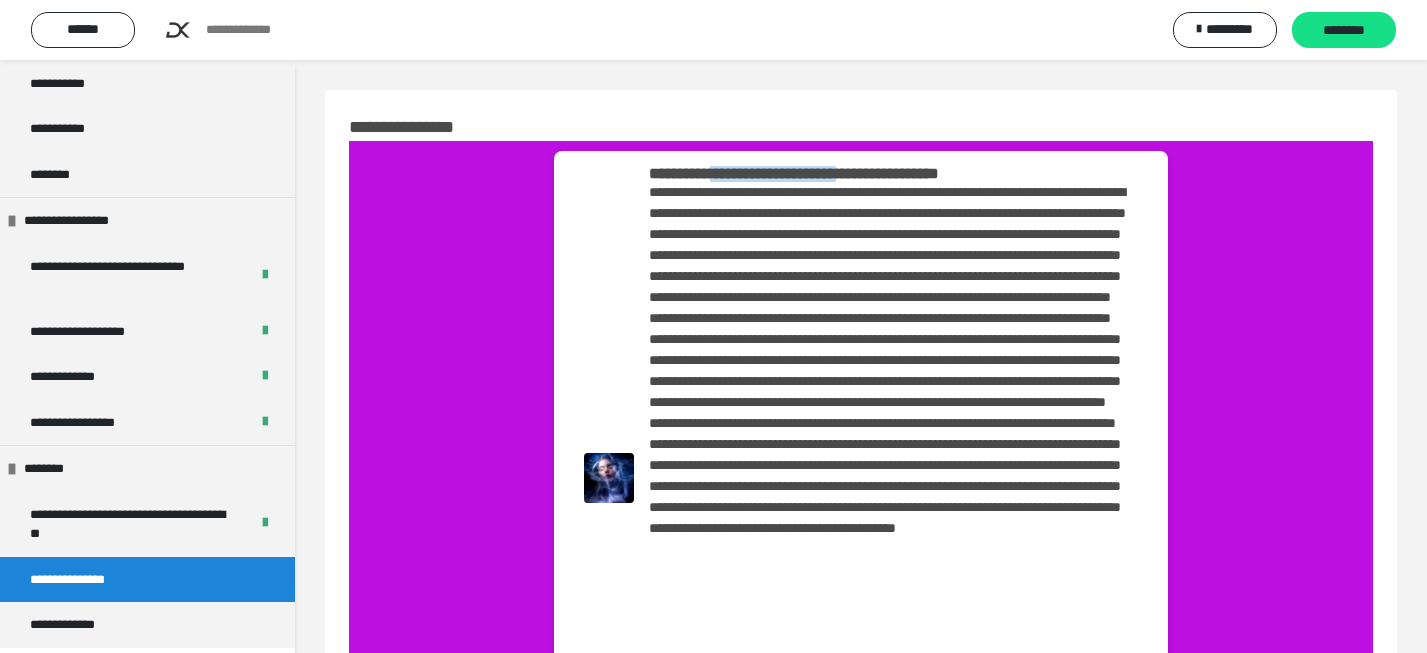 drag, startPoint x: 767, startPoint y: 171, endPoint x: 963, endPoint y: 175, distance: 196.04082 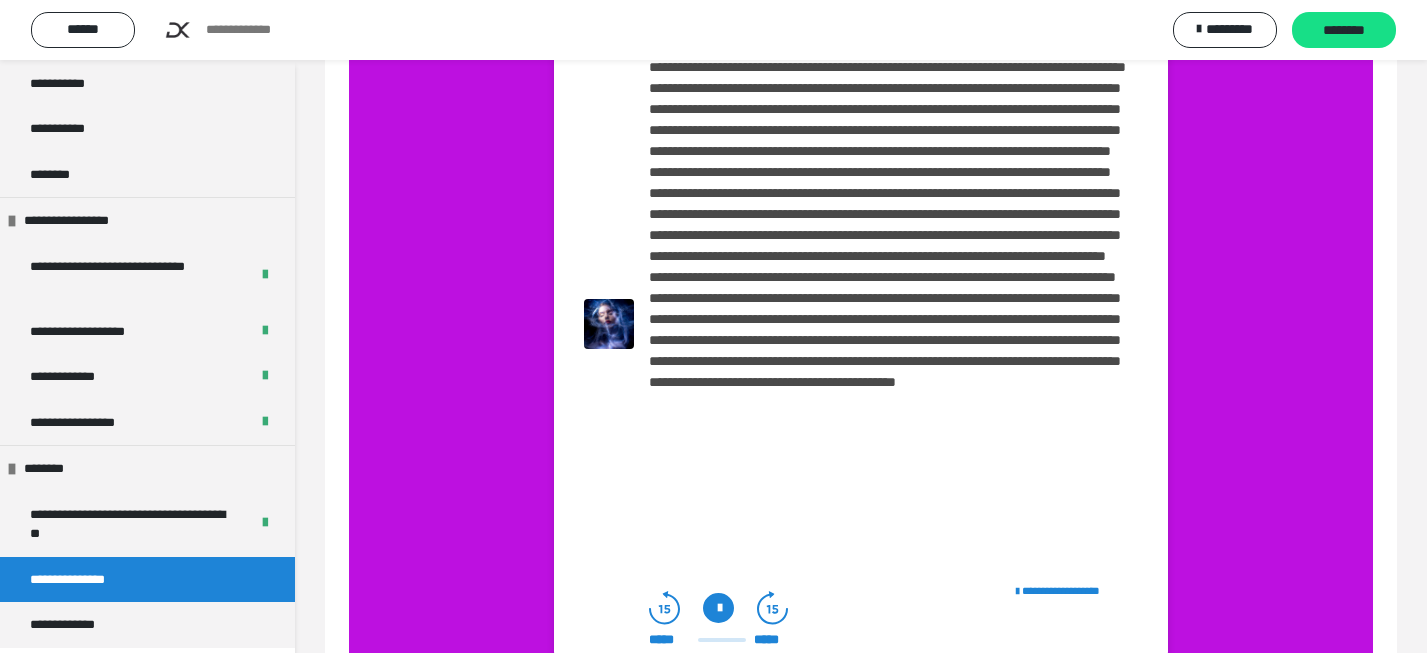 scroll, scrollTop: 908, scrollLeft: 0, axis: vertical 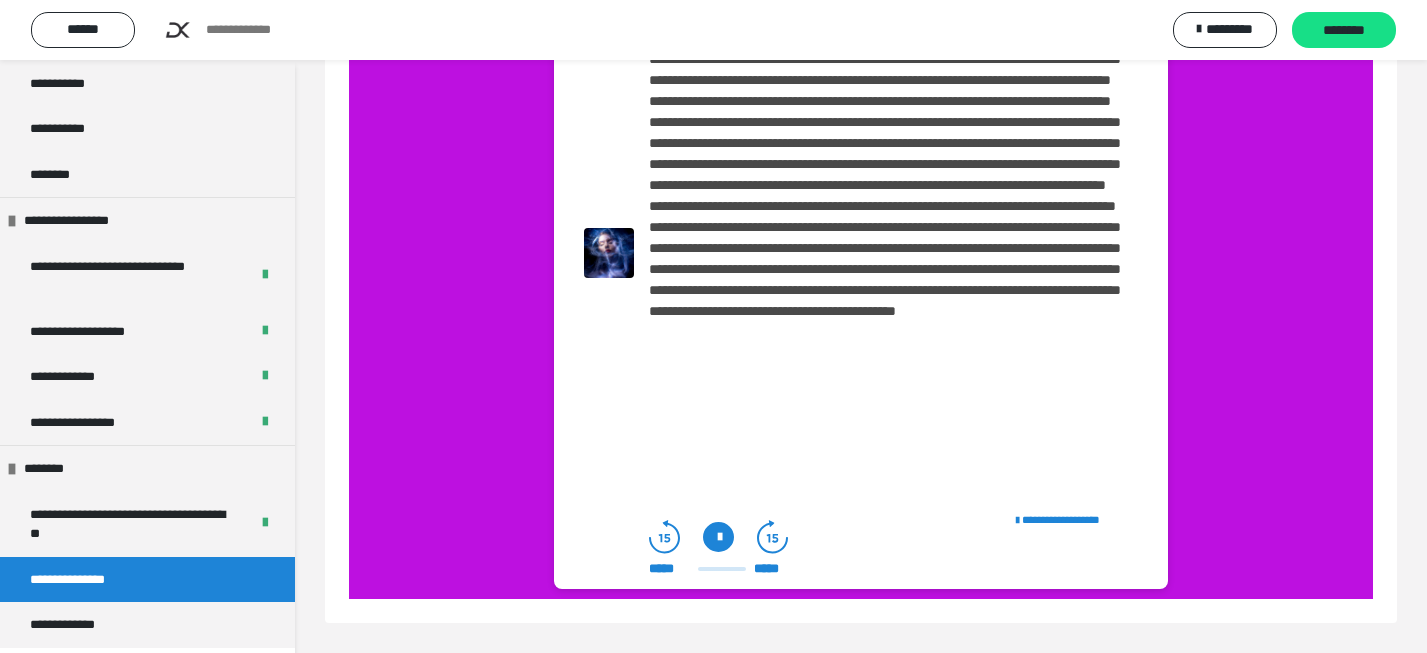 click at bounding box center [718, 537] 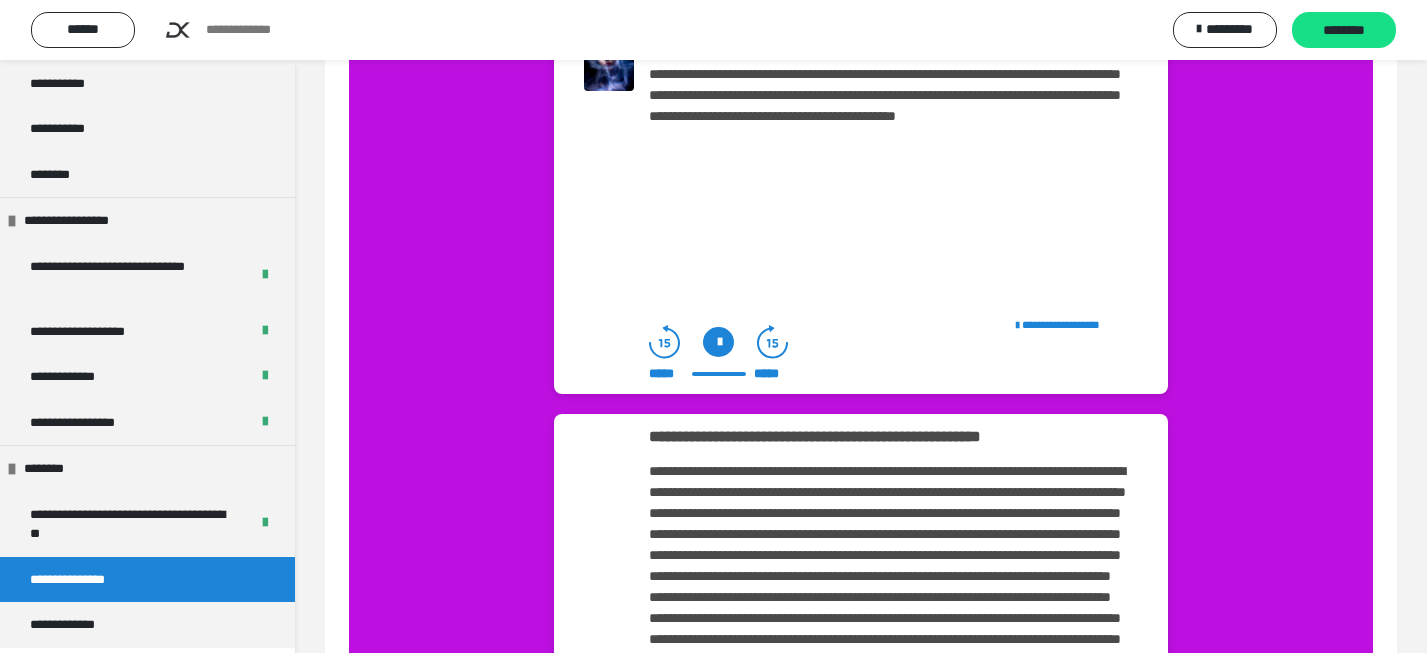 scroll, scrollTop: 431, scrollLeft: 0, axis: vertical 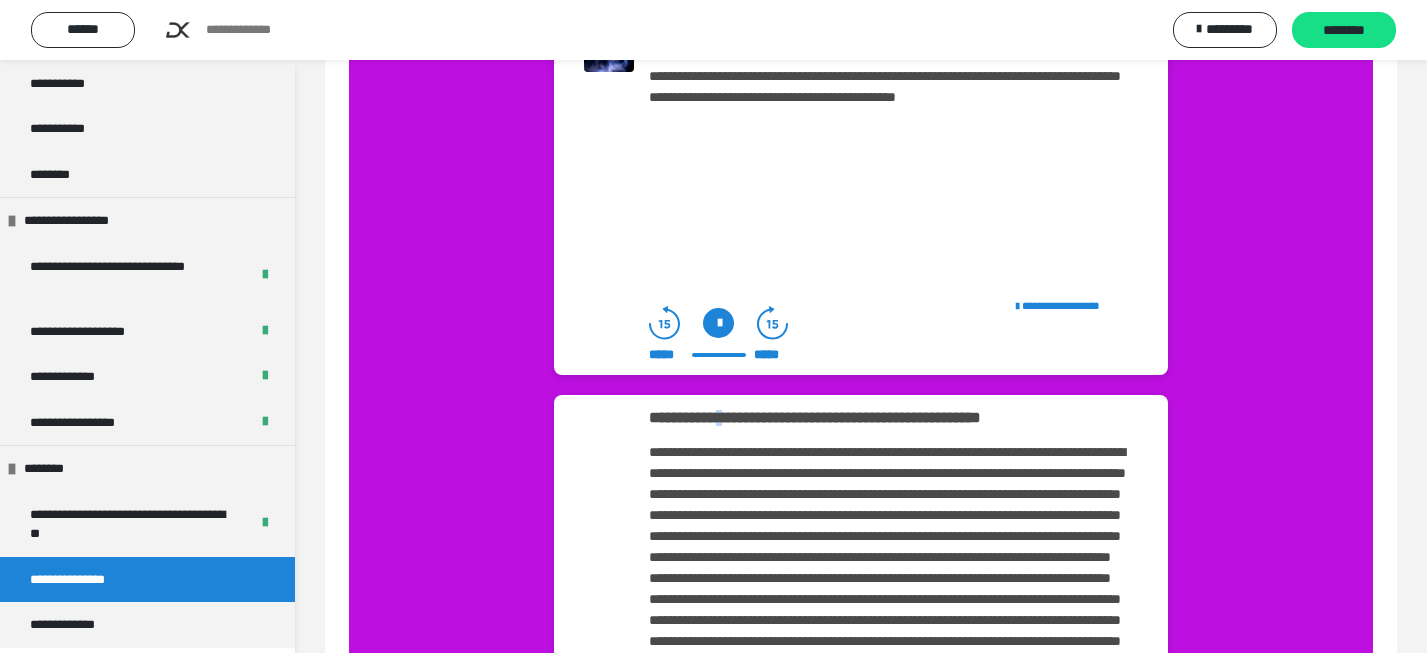 drag, startPoint x: 768, startPoint y: 419, endPoint x: 778, endPoint y: 426, distance: 12.206555 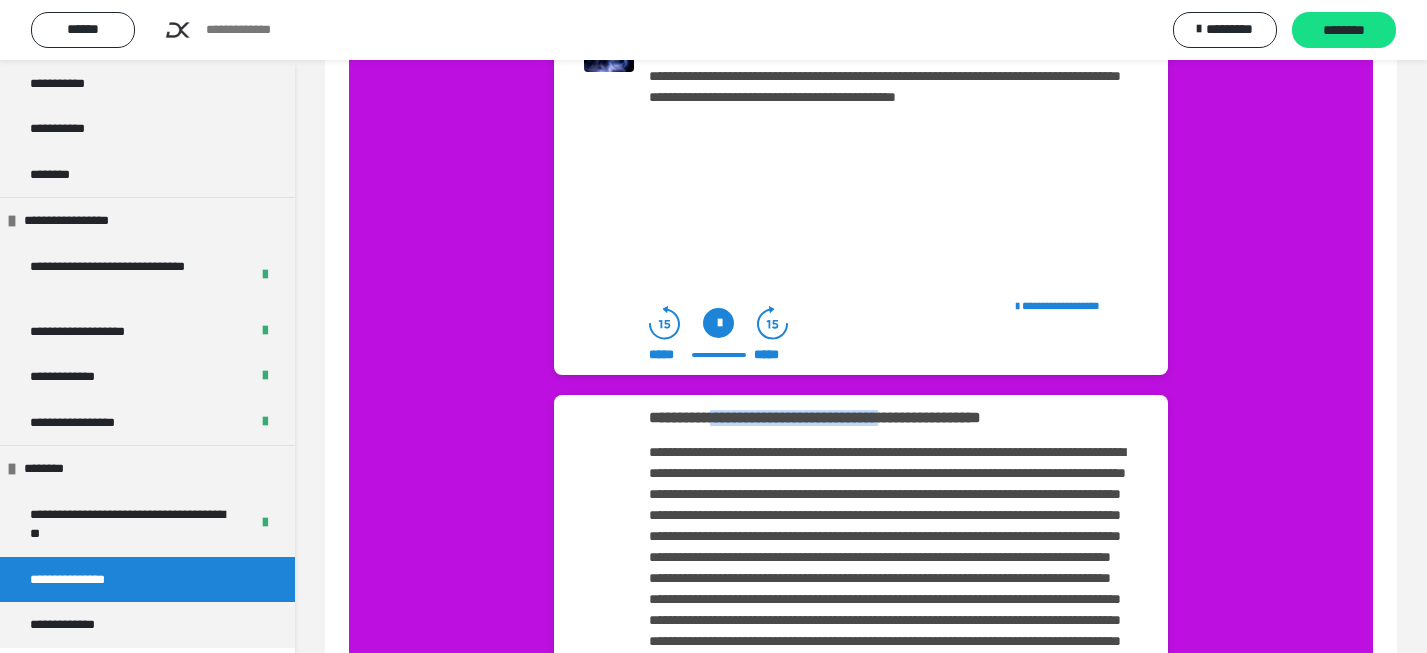 drag, startPoint x: 763, startPoint y: 417, endPoint x: 1036, endPoint y: 410, distance: 273.08972 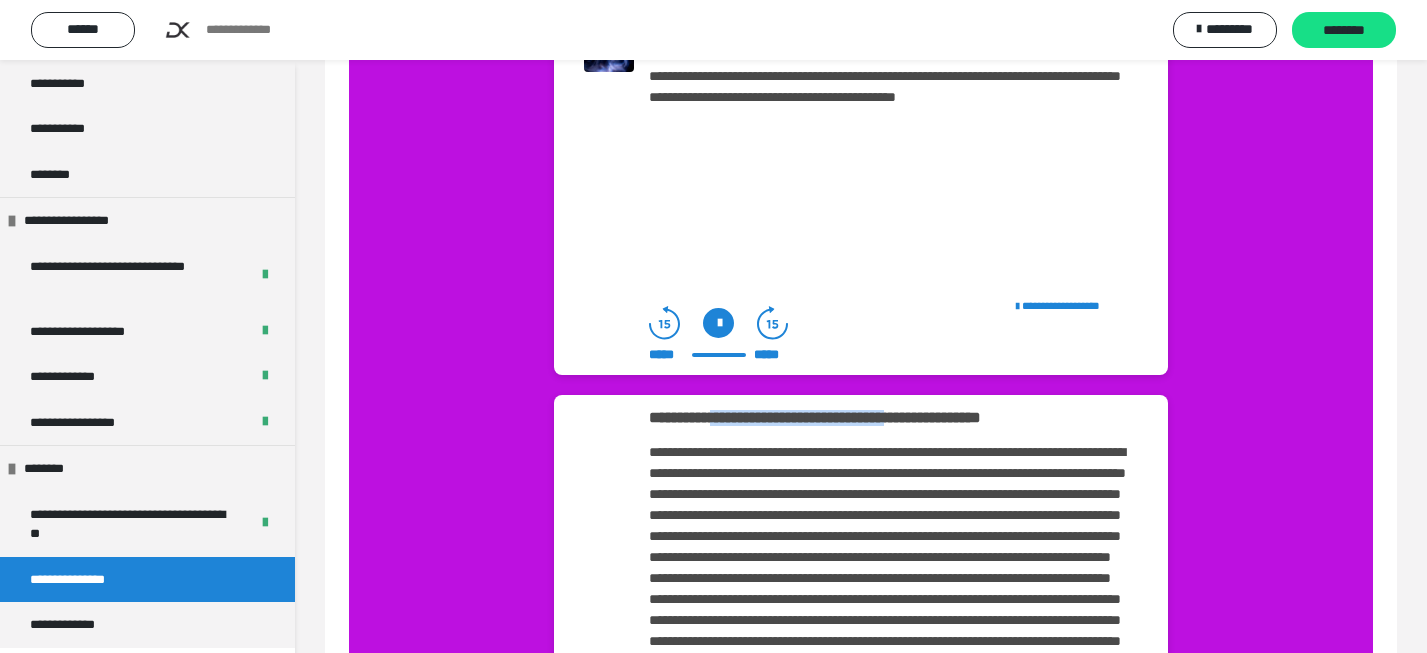 copy on "**********" 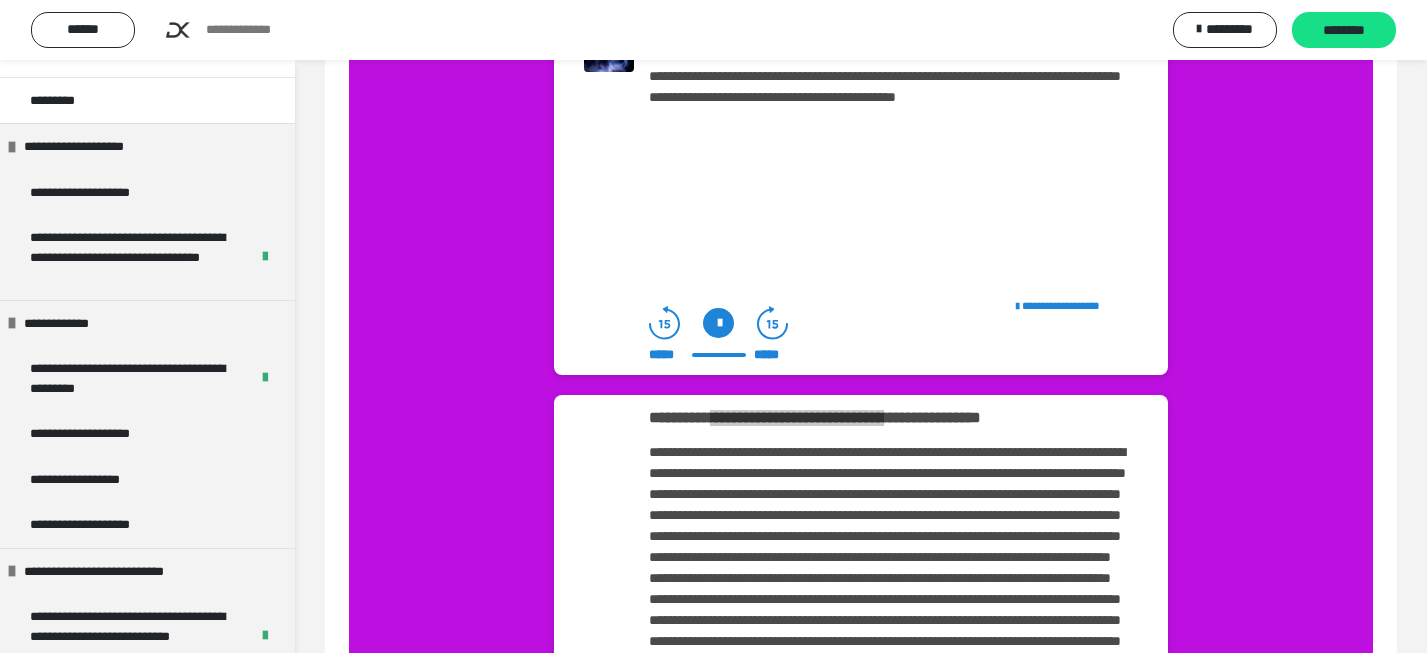 scroll, scrollTop: 0, scrollLeft: 0, axis: both 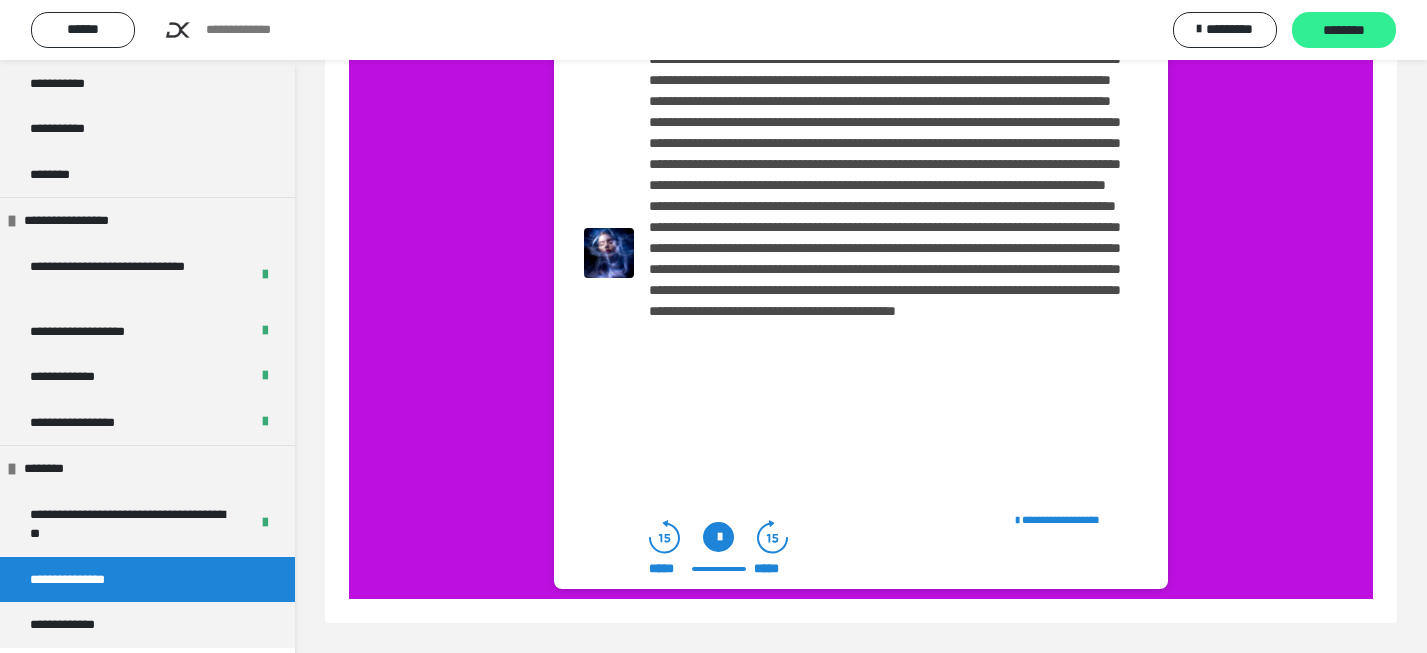 click on "********" at bounding box center [1344, 31] 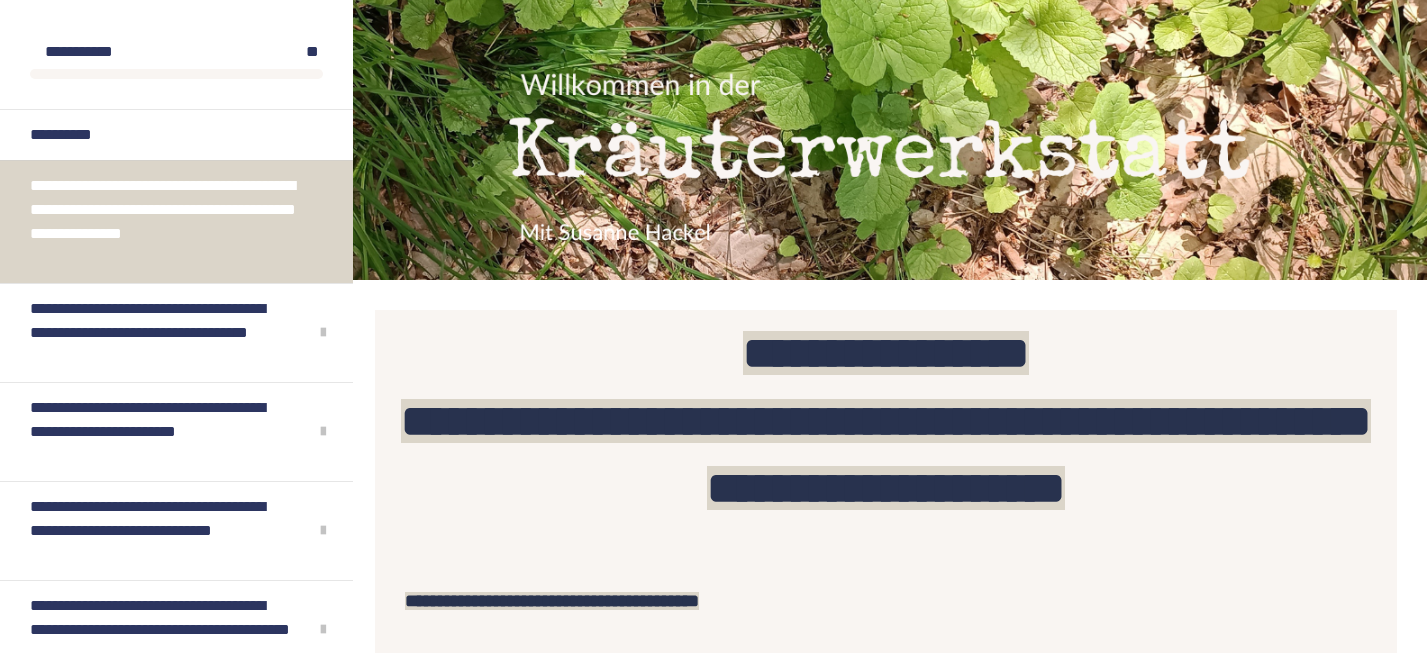 scroll, scrollTop: 2074, scrollLeft: 0, axis: vertical 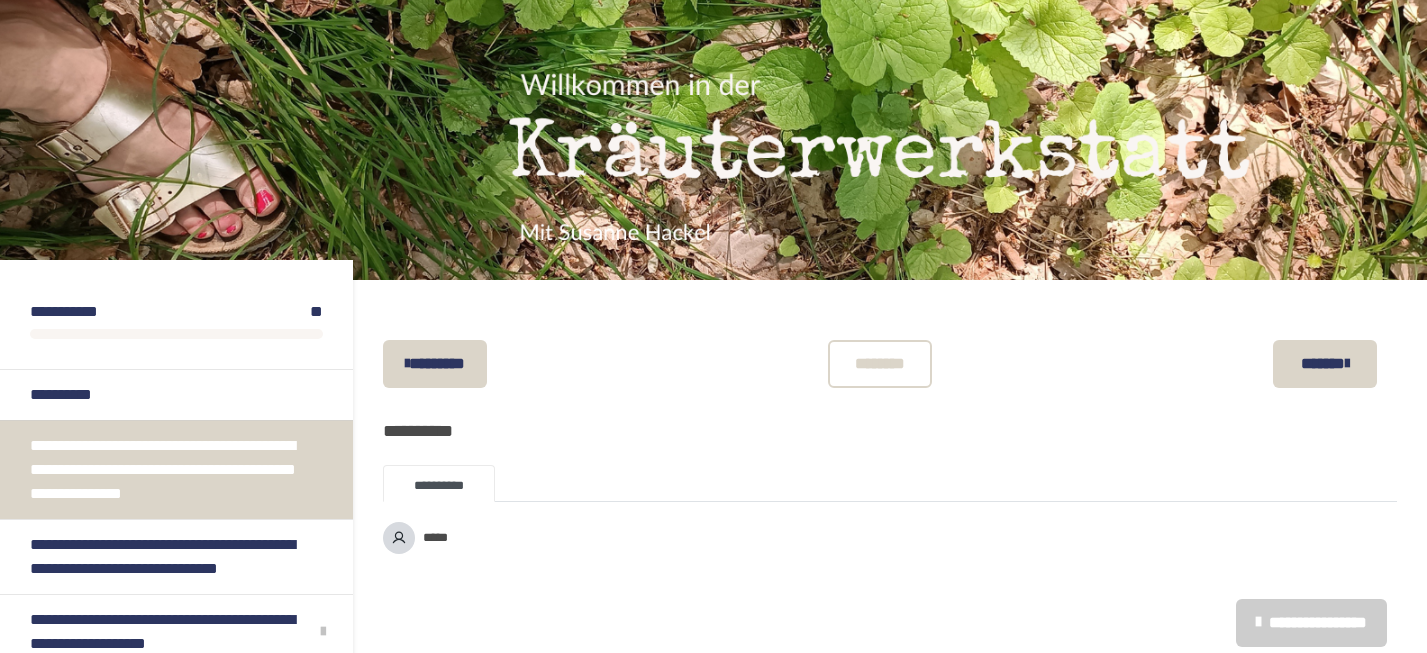 click on "*****" at bounding box center [435, 538] 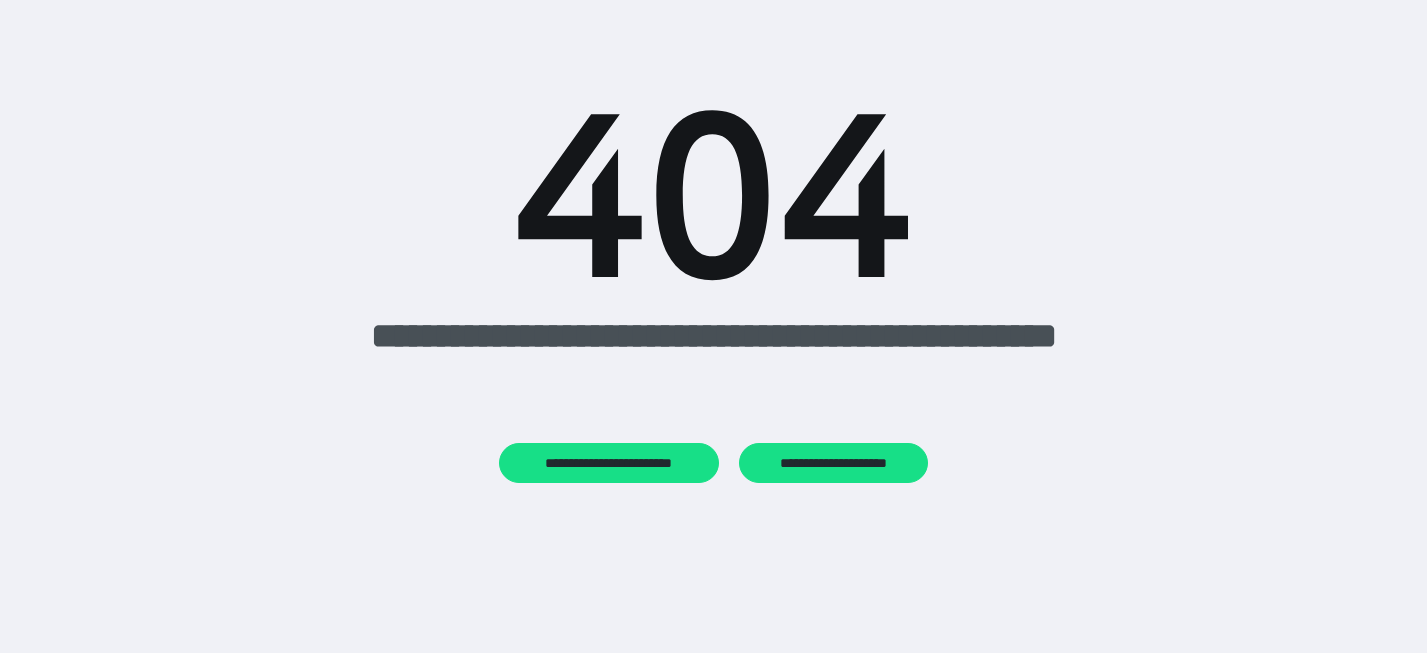 scroll, scrollTop: 0, scrollLeft: 0, axis: both 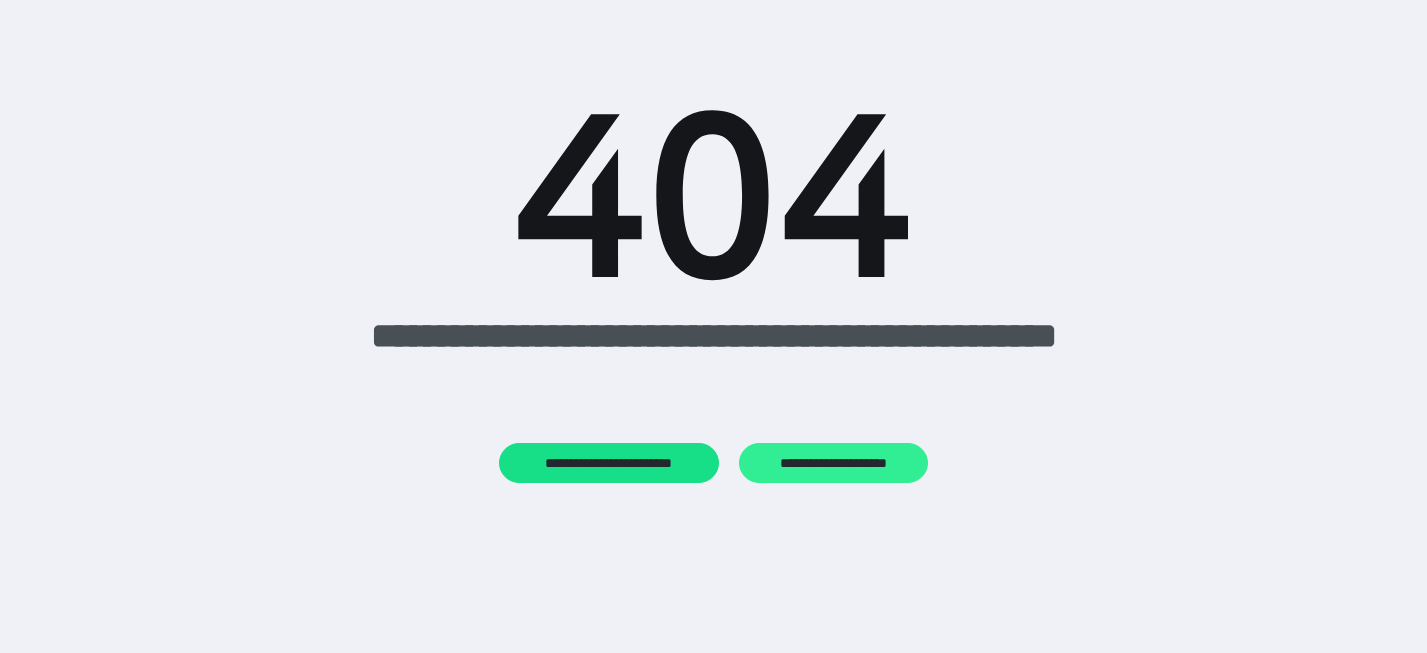 click on "**********" at bounding box center (833, 463) 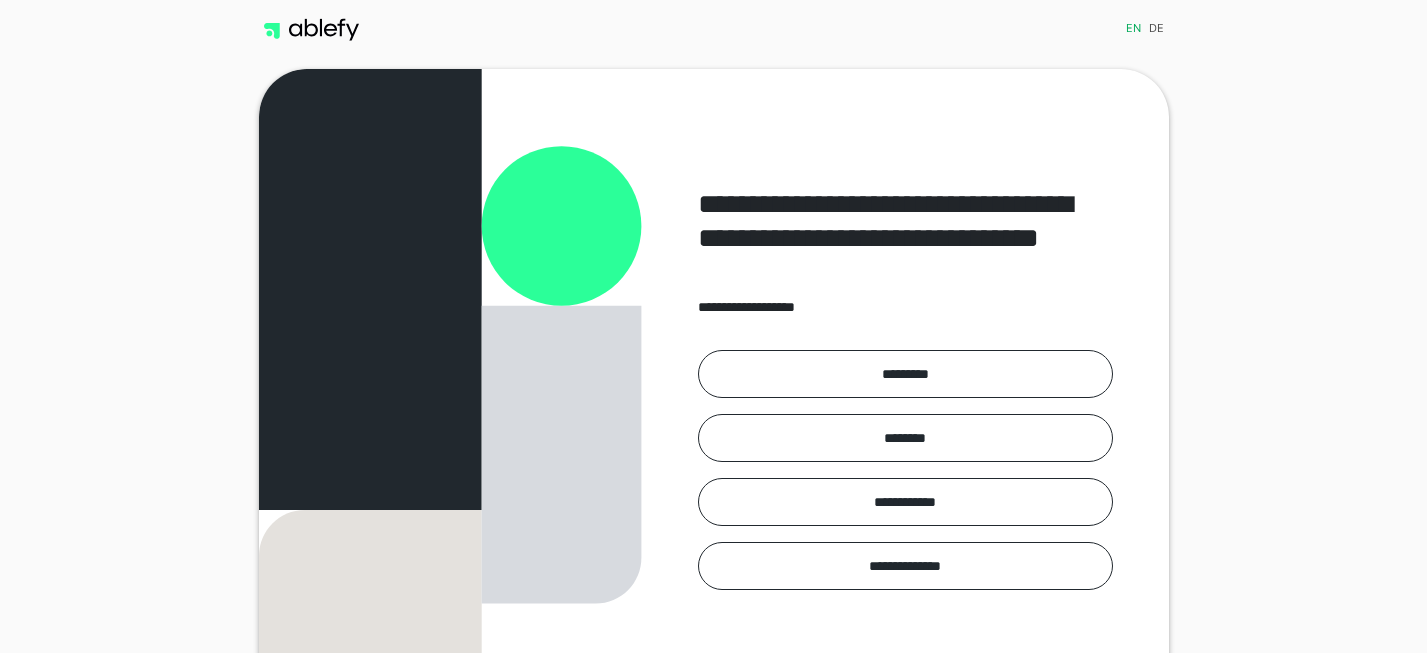 scroll, scrollTop: 0, scrollLeft: 0, axis: both 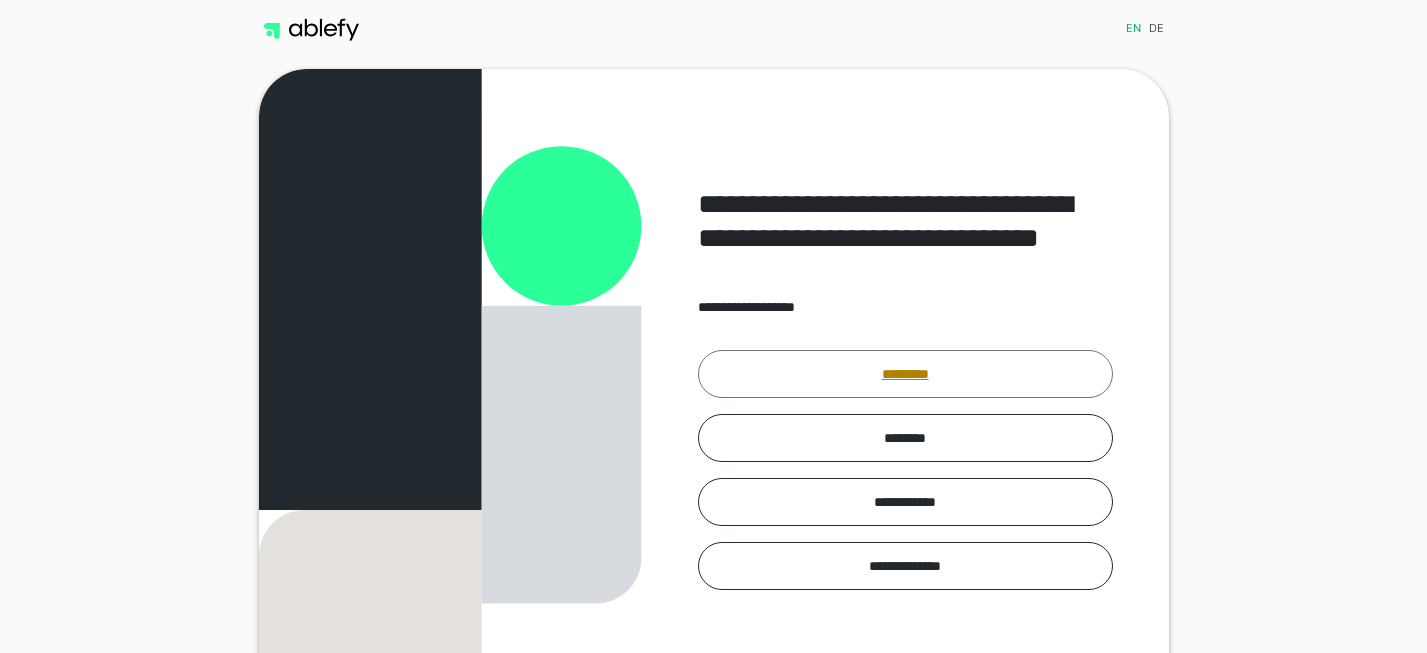 click on "*********" at bounding box center [905, 374] 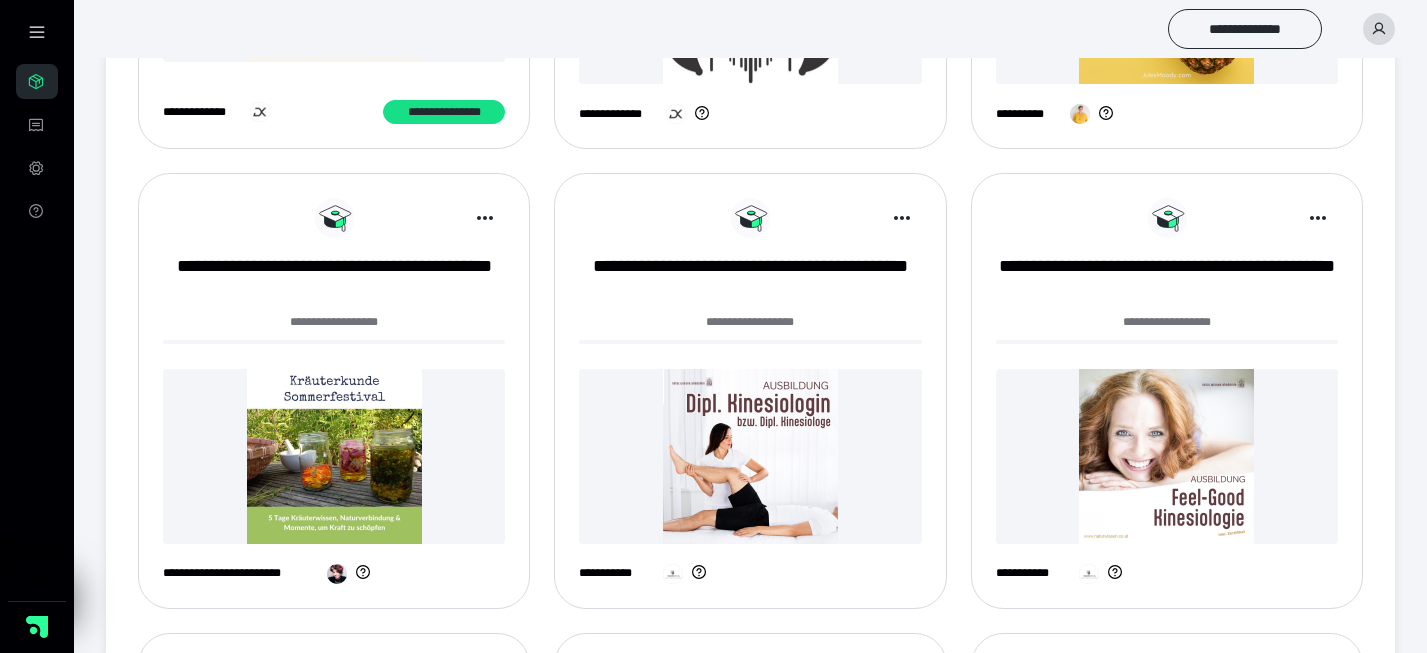 scroll, scrollTop: 821, scrollLeft: 0, axis: vertical 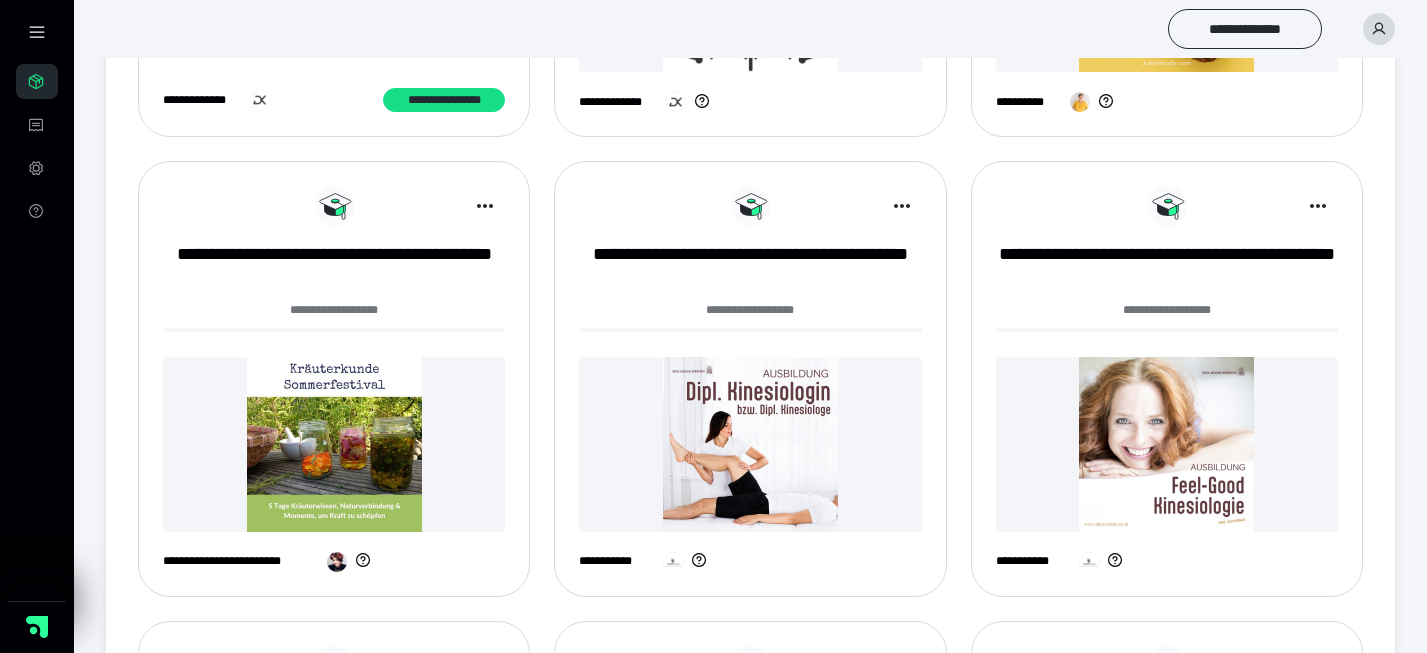 click at bounding box center (334, 444) 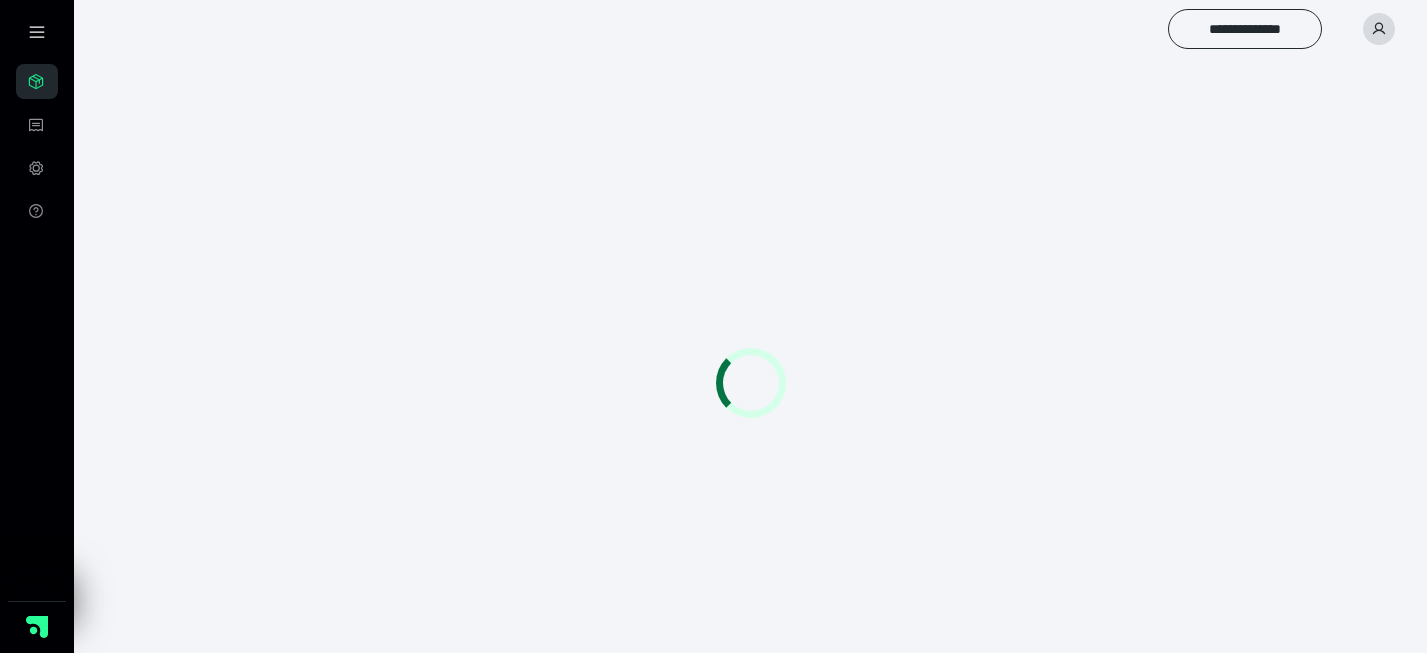 scroll, scrollTop: 0, scrollLeft: 0, axis: both 